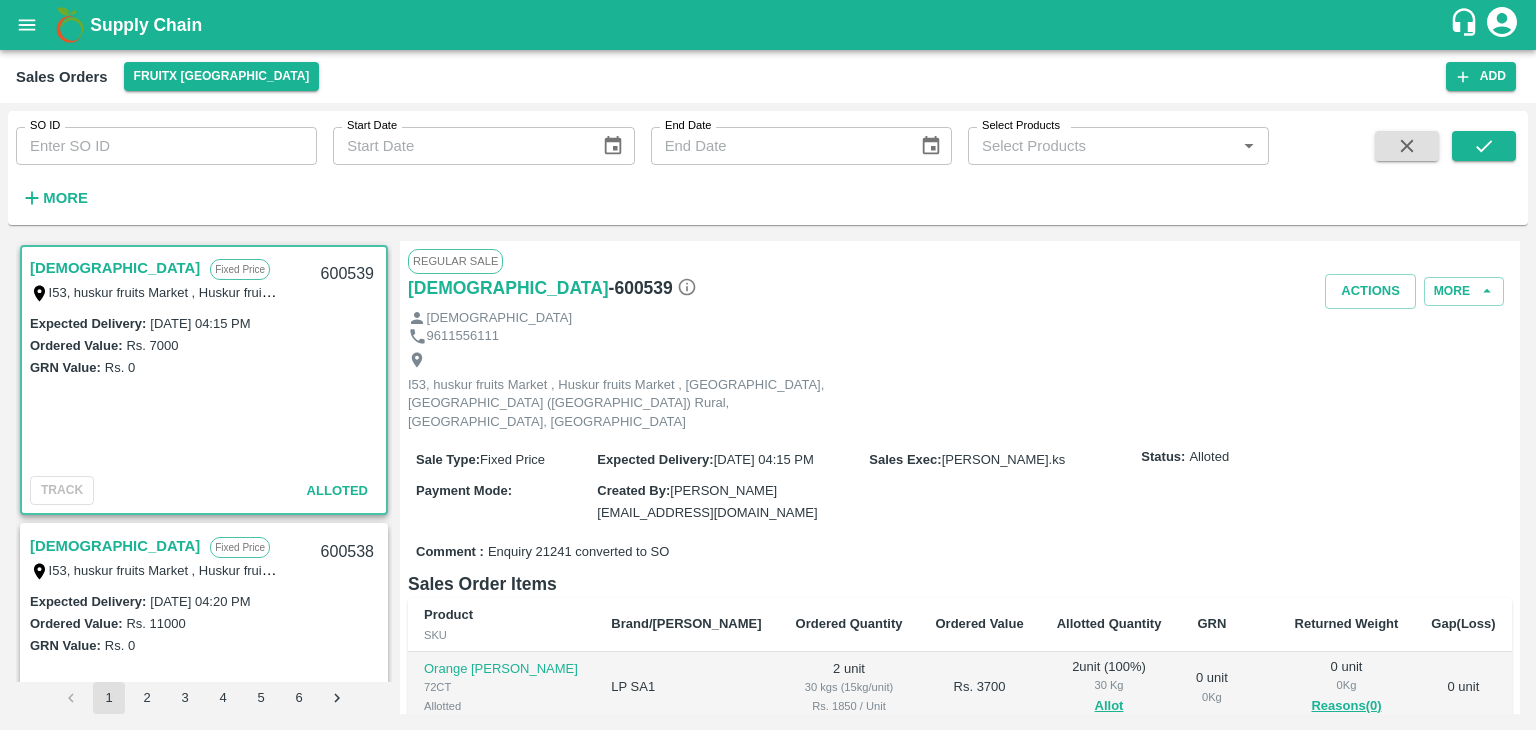 scroll, scrollTop: 0, scrollLeft: 0, axis: both 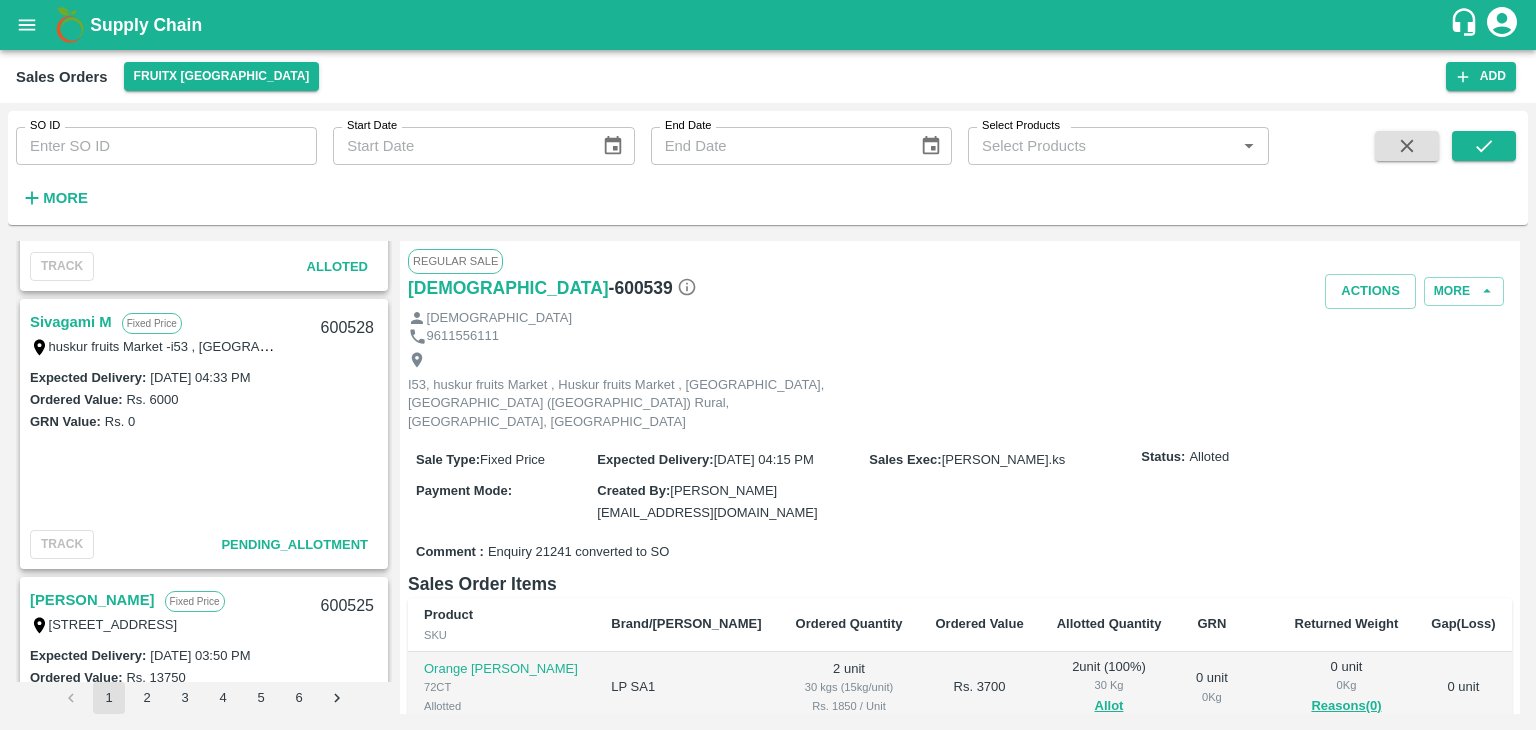 click on "Sivagami M" at bounding box center [71, 322] 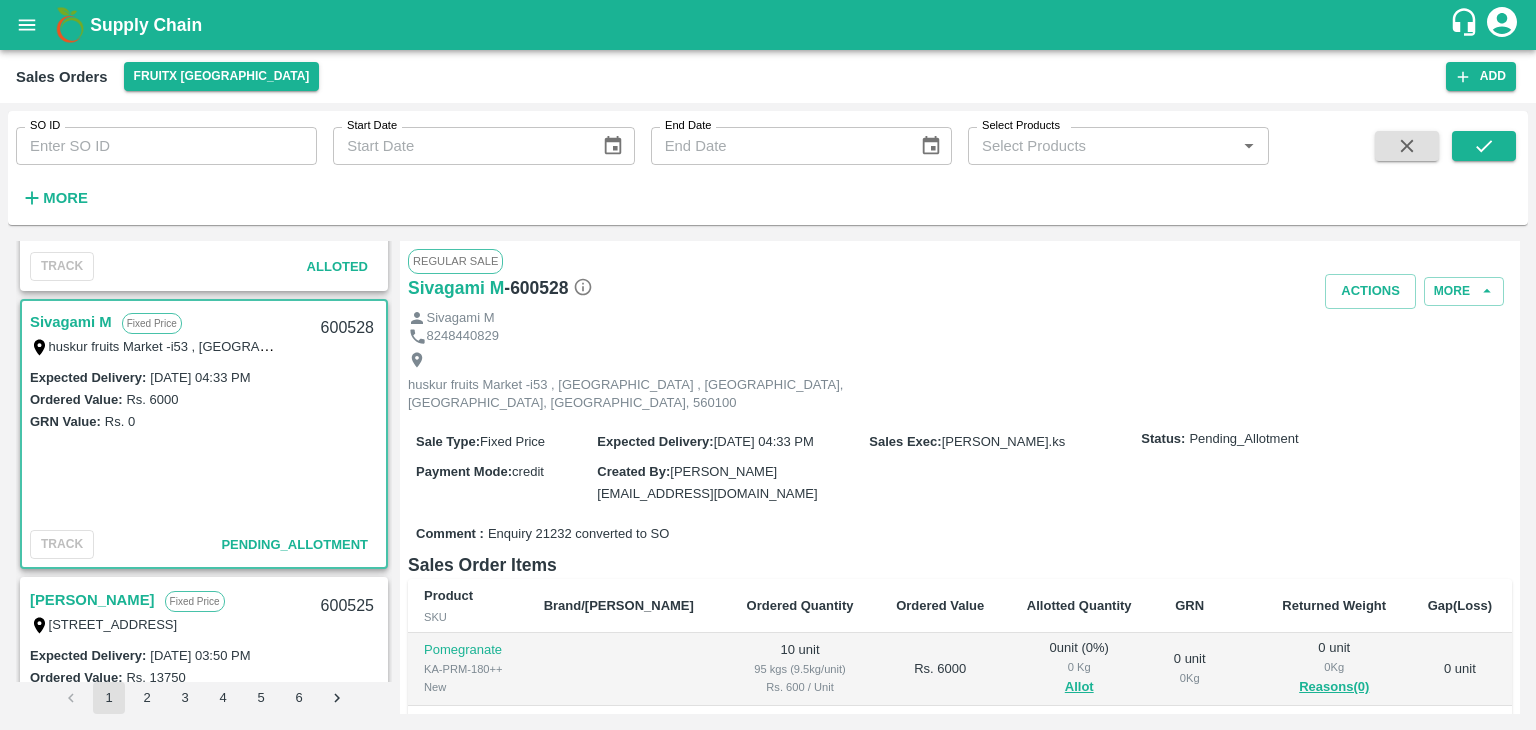 scroll, scrollTop: 194, scrollLeft: 0, axis: vertical 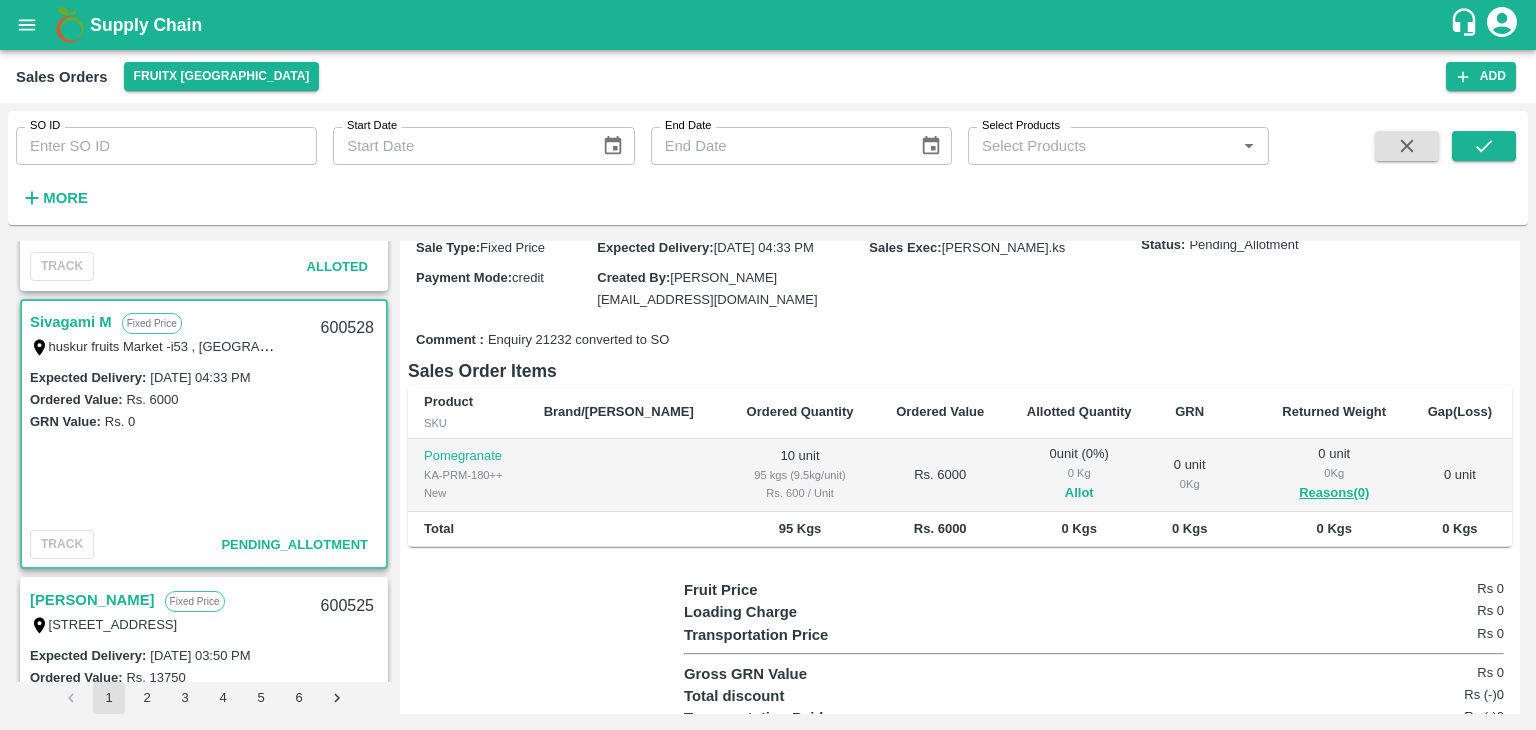 click on "Allot" at bounding box center [1079, 493] 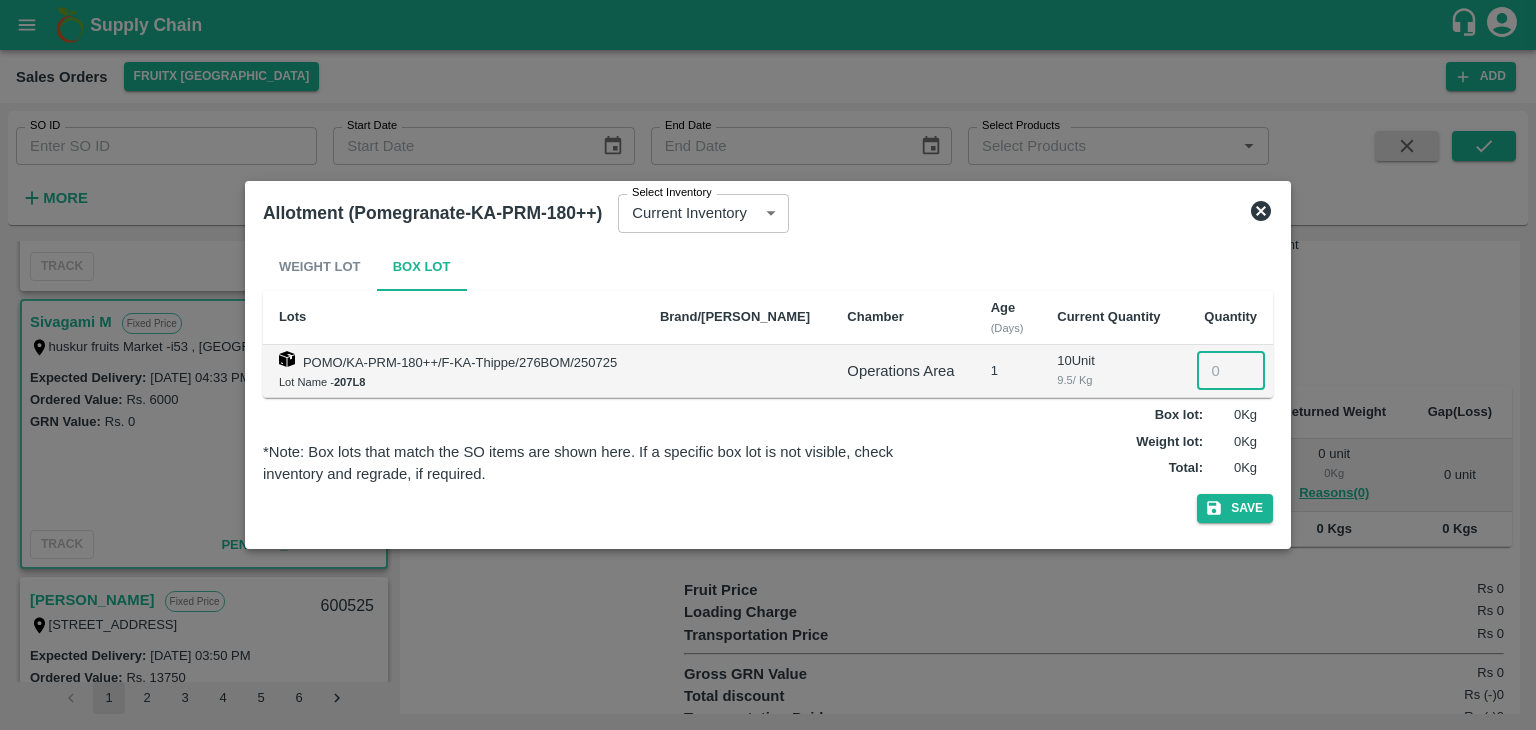 click at bounding box center (1231, 371) 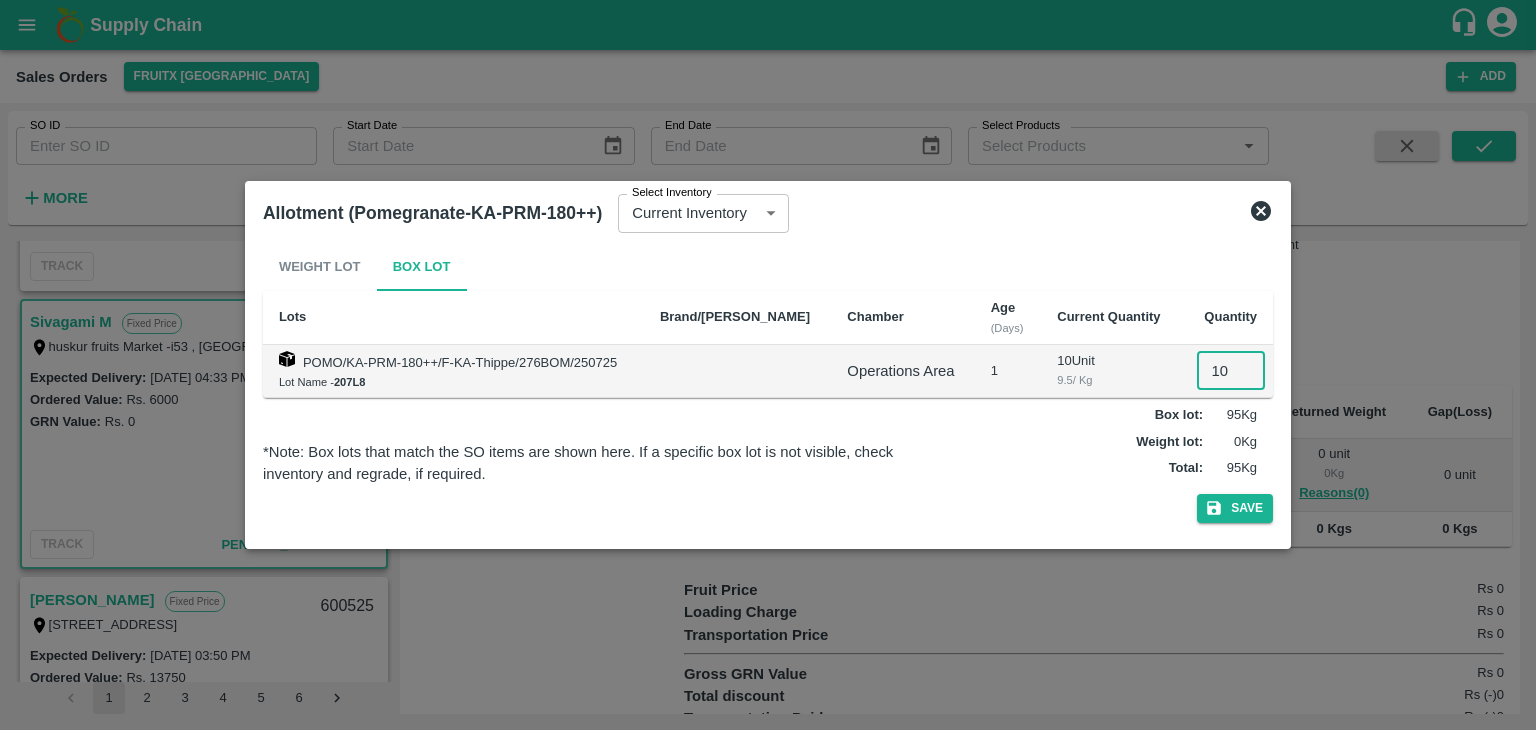 type on "10" 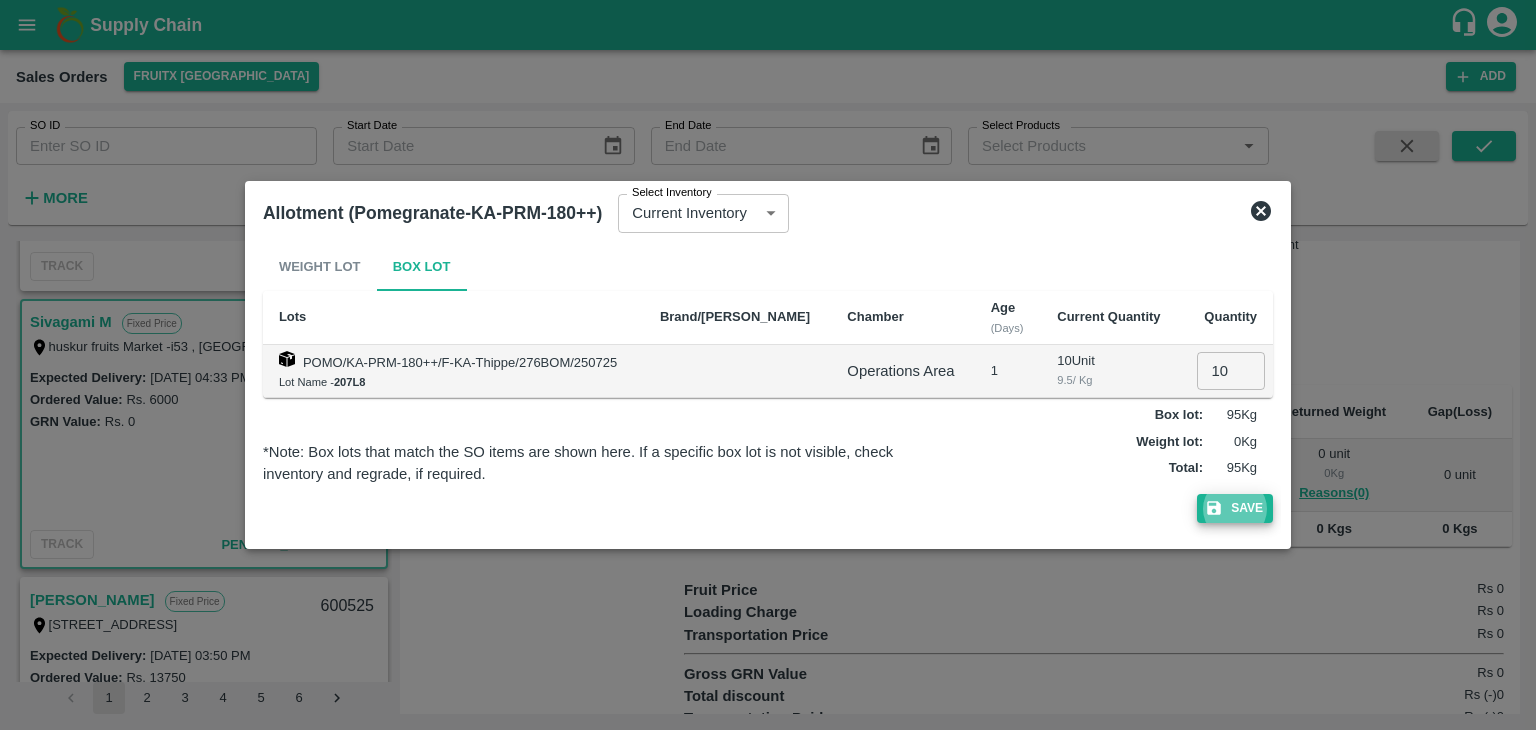 type 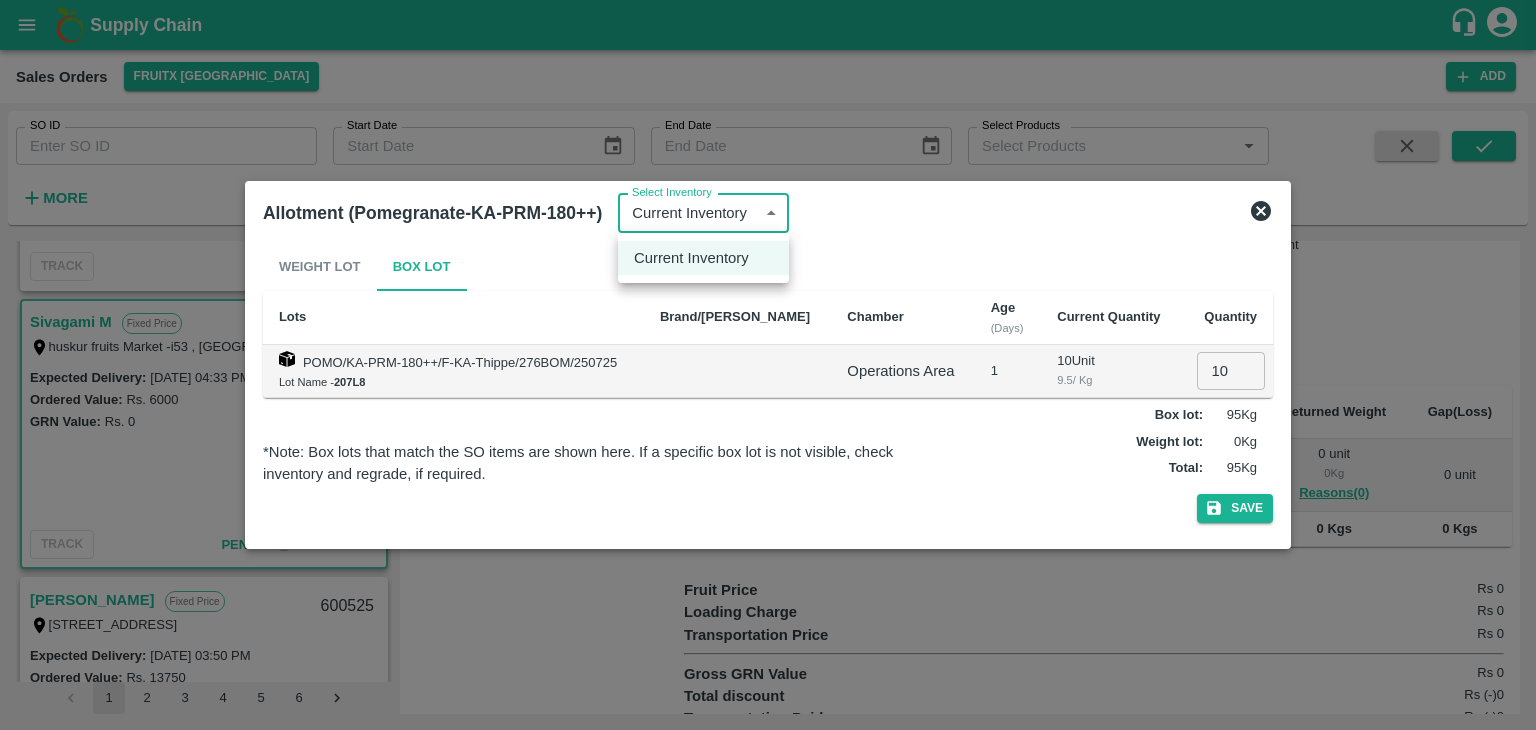 drag, startPoint x: 1235, startPoint y: 515, endPoint x: 1275, endPoint y: 515, distance: 40 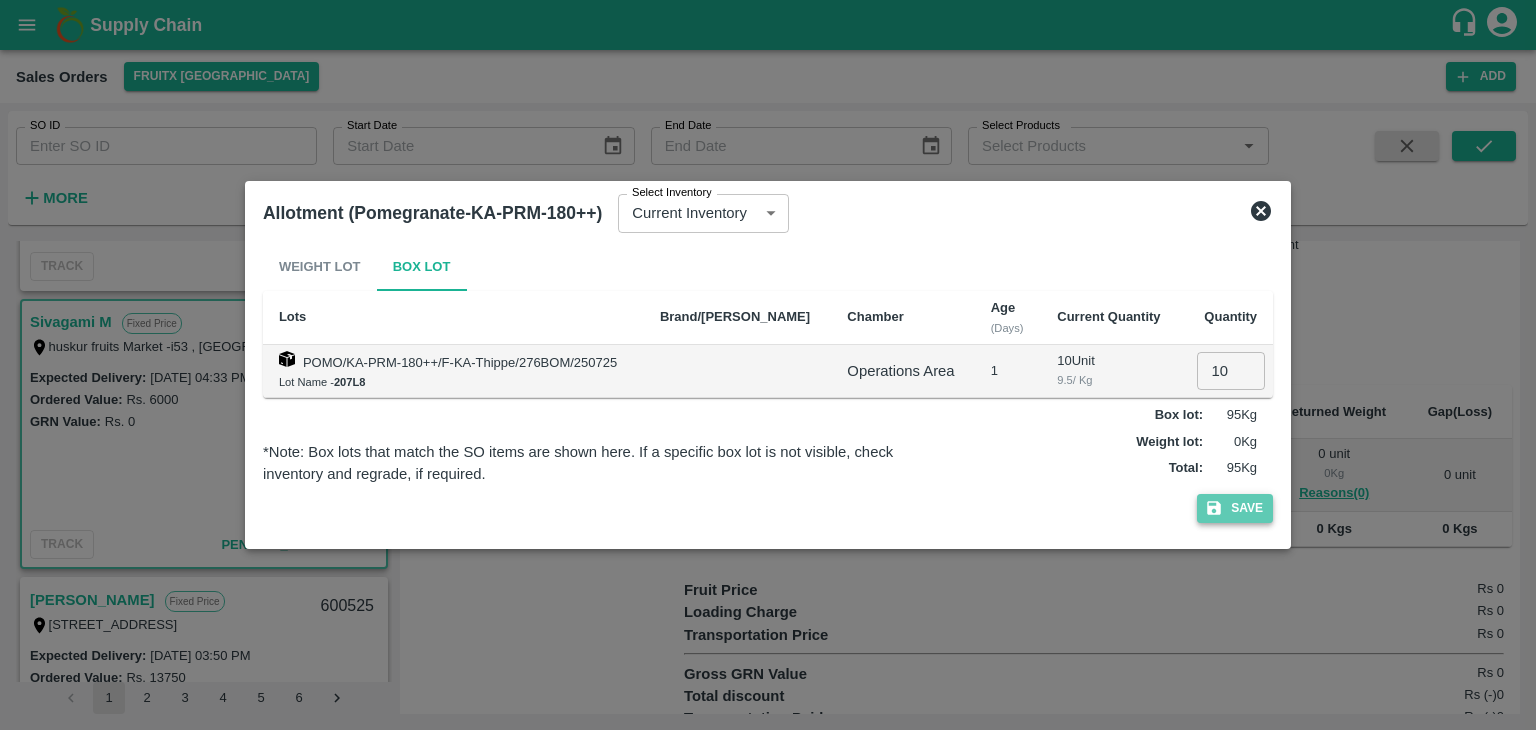 click on "Save" at bounding box center [1235, 508] 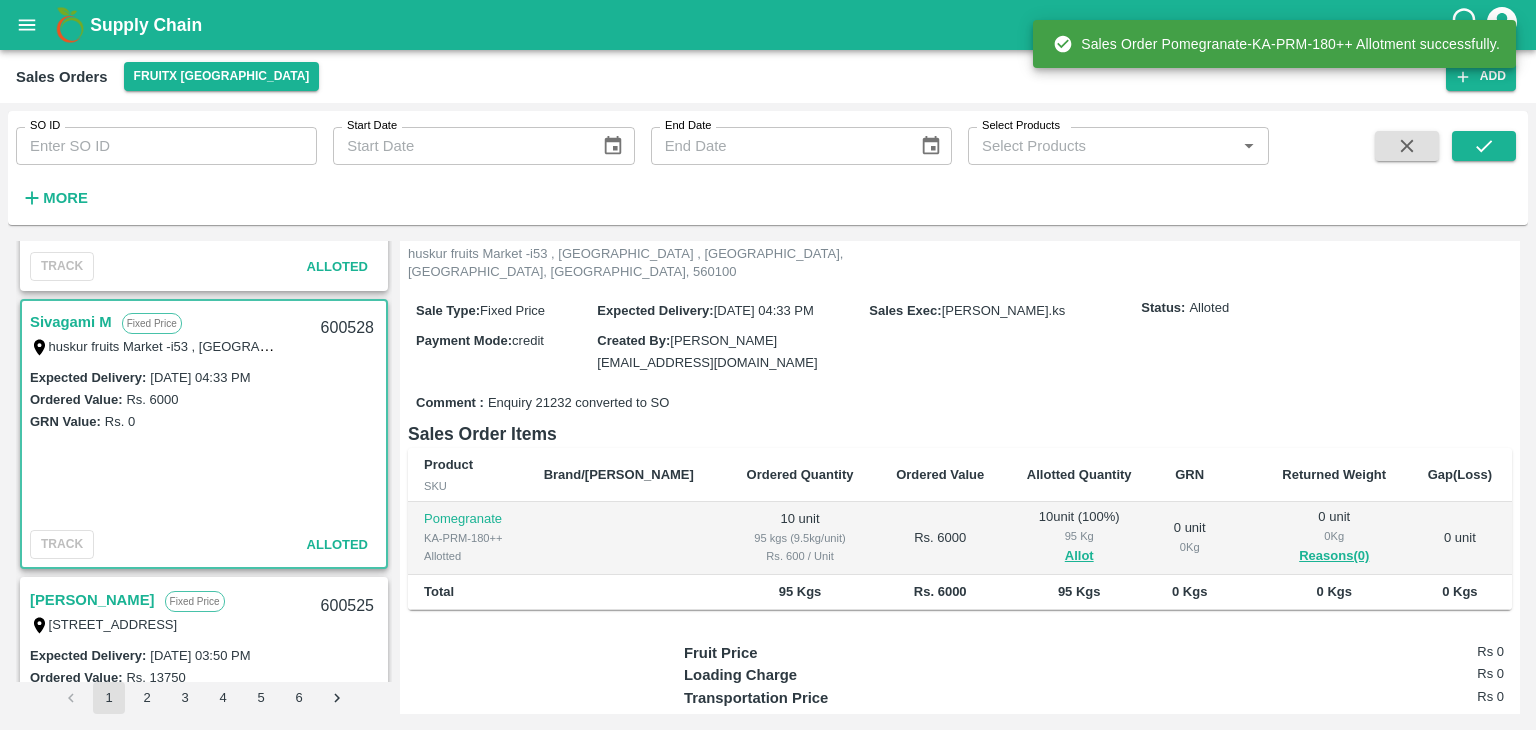 scroll, scrollTop: 132, scrollLeft: 0, axis: vertical 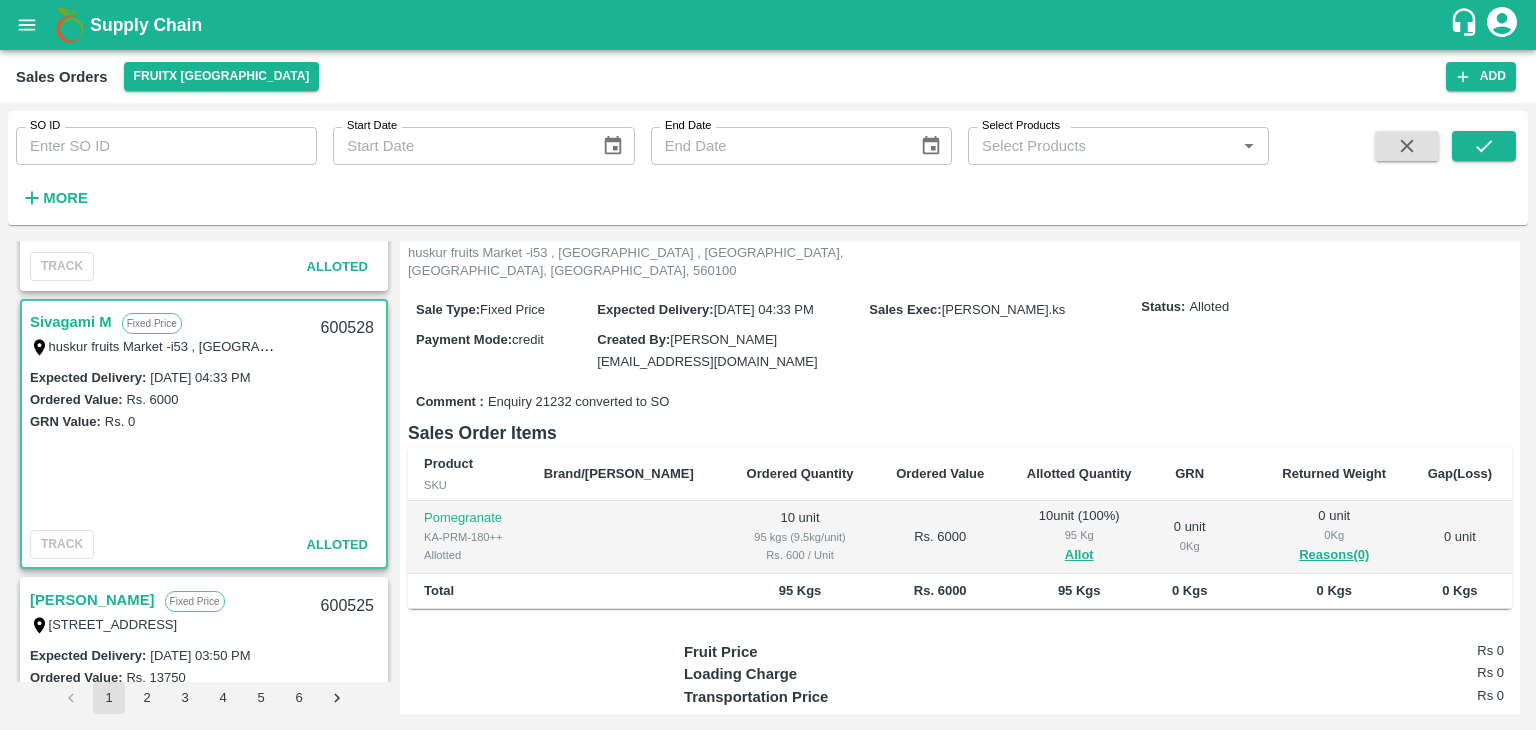 click on "600528" at bounding box center (347, 328) 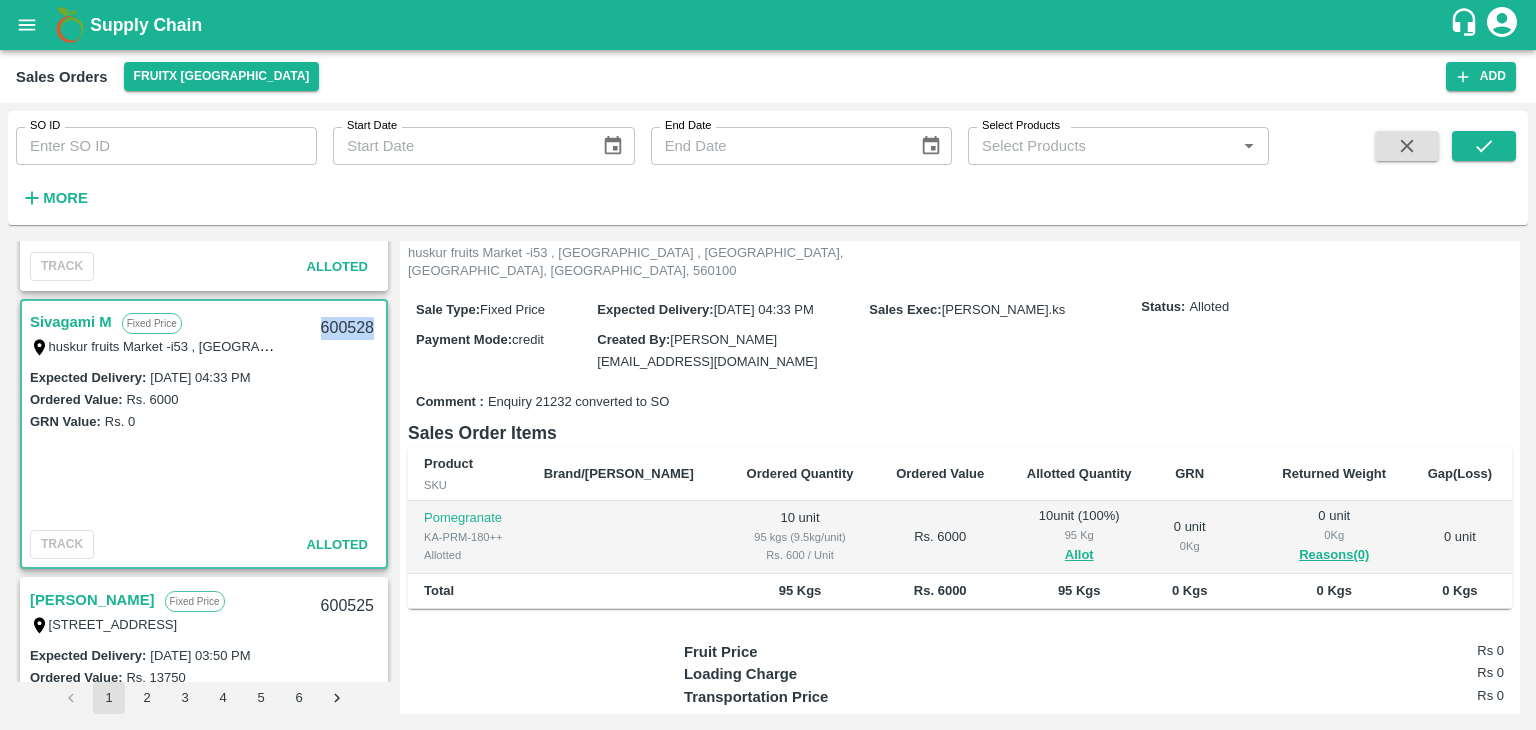 click on "600528" at bounding box center [347, 328] 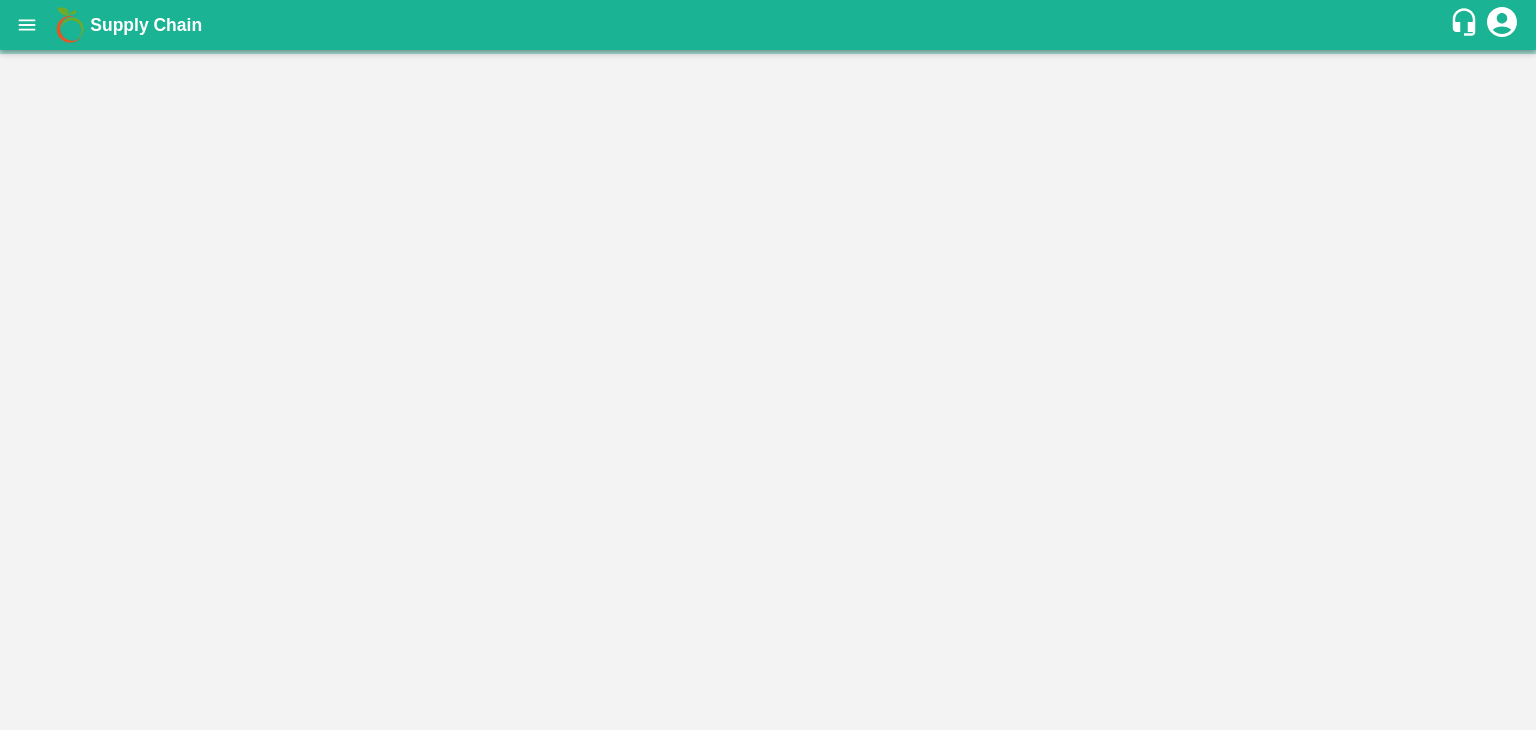 scroll, scrollTop: 0, scrollLeft: 0, axis: both 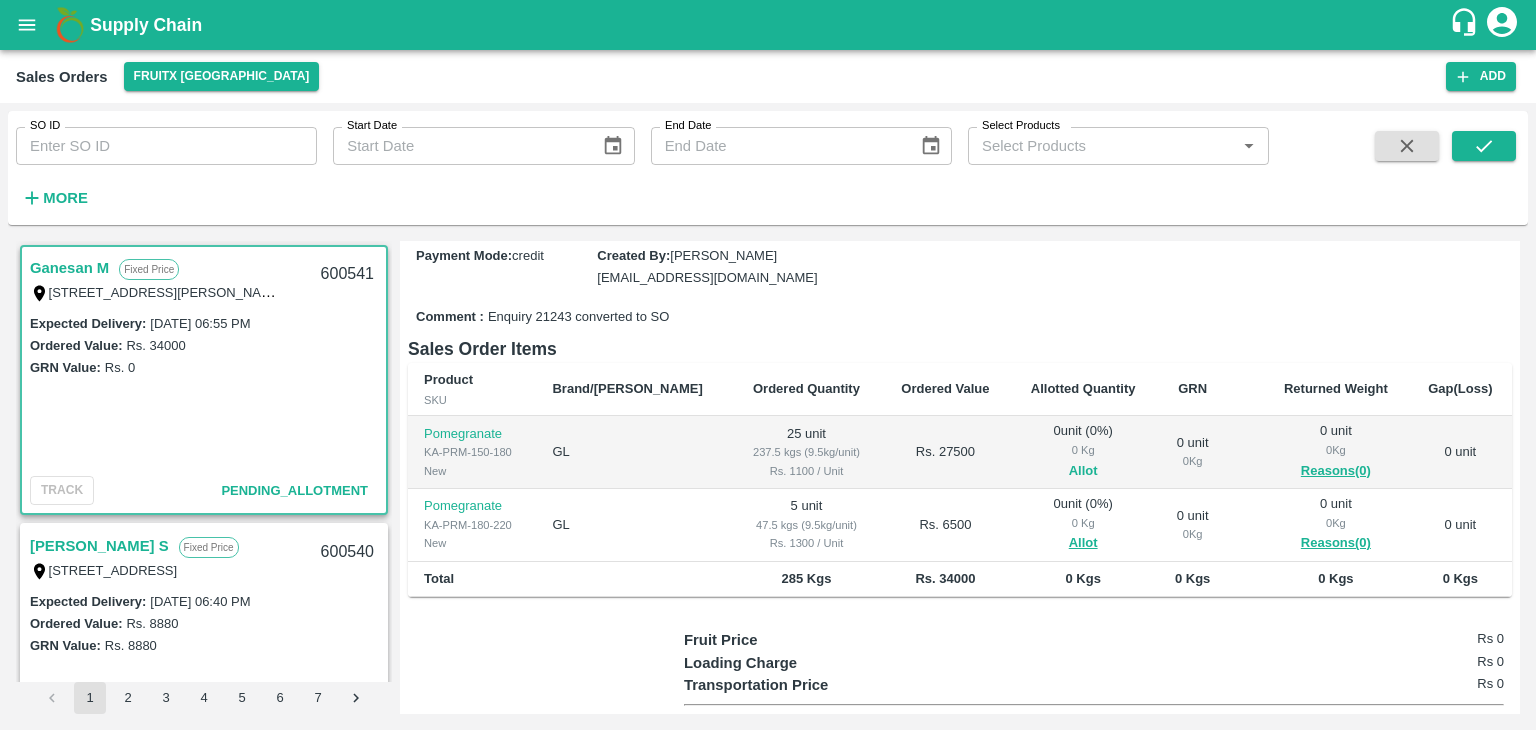 click on "Allot" at bounding box center (1083, 471) 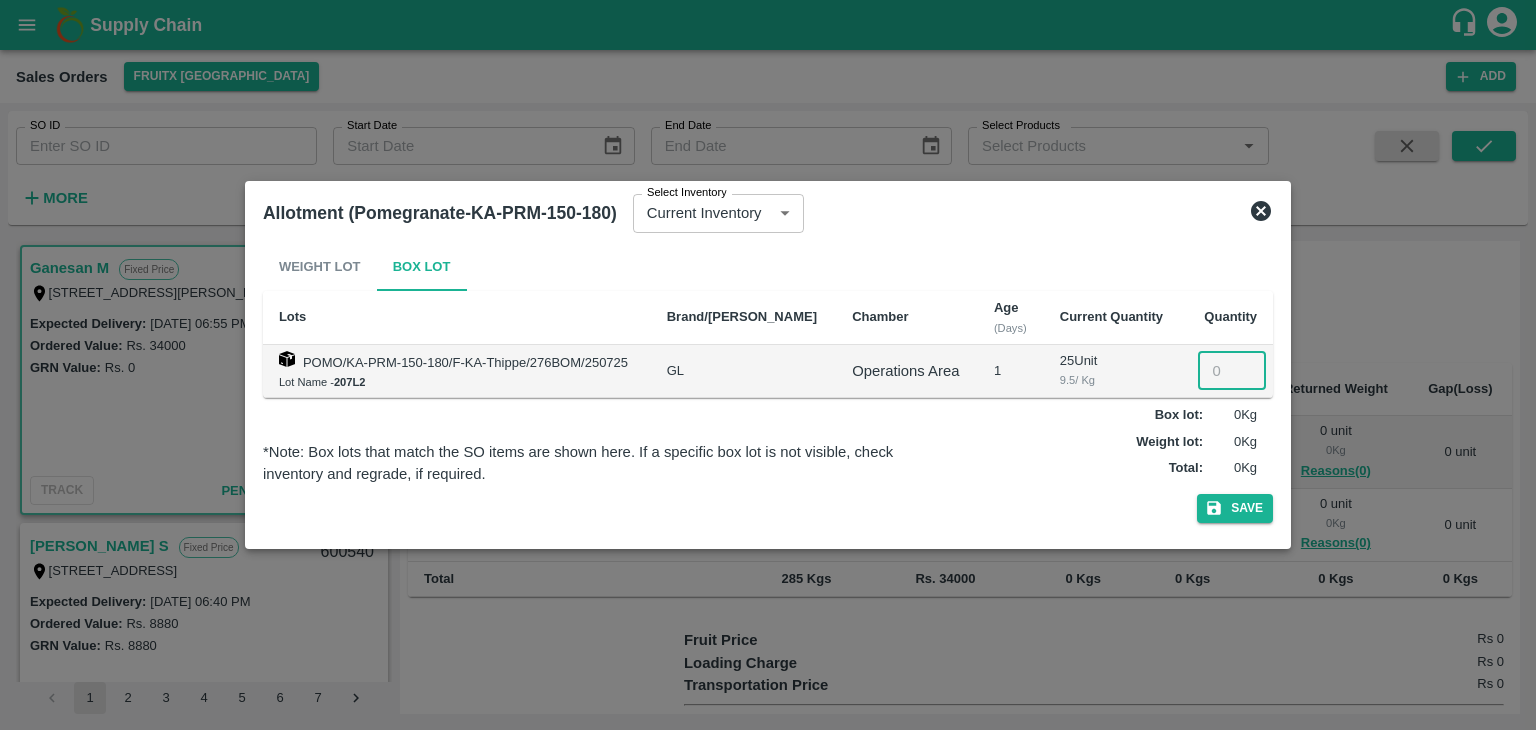click at bounding box center [1232, 371] 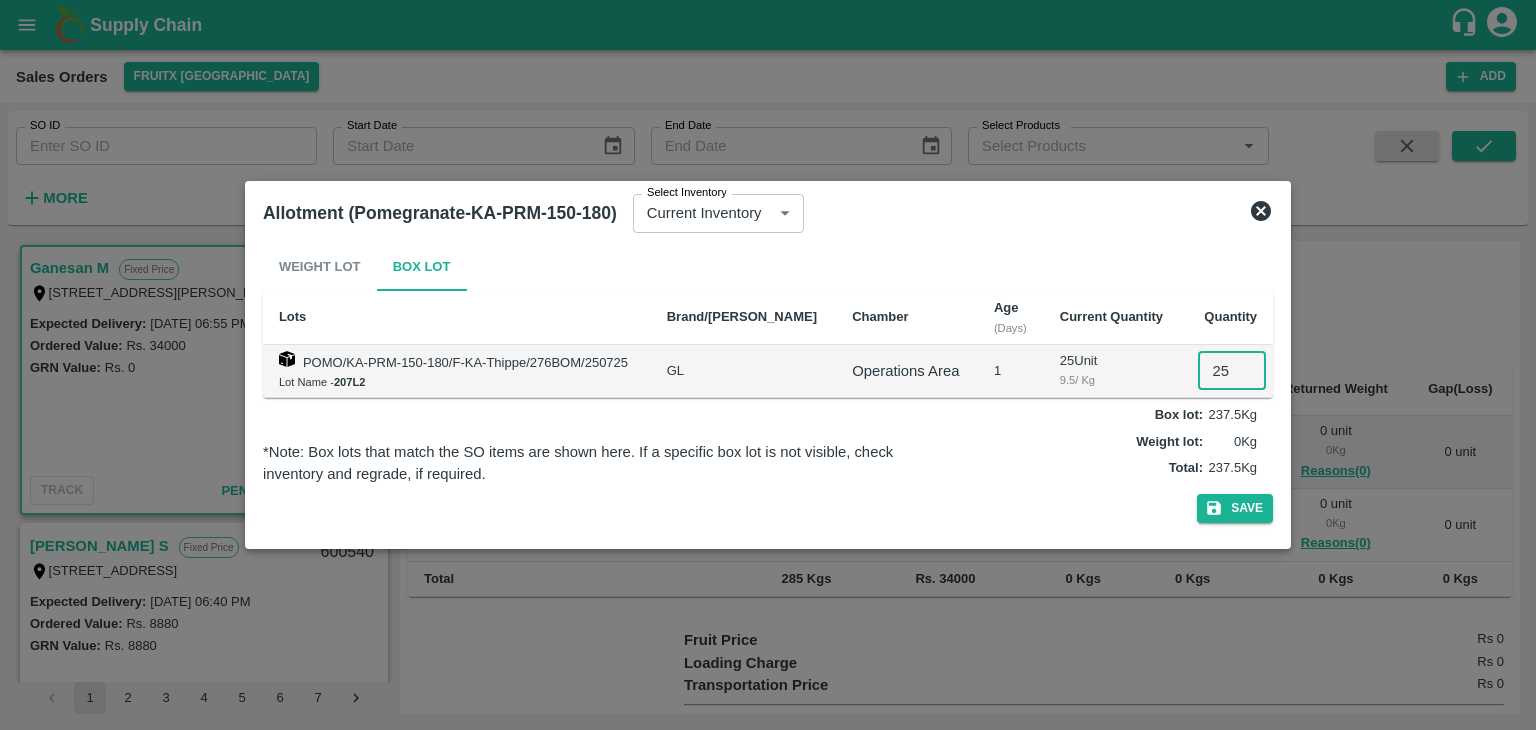 type on "25" 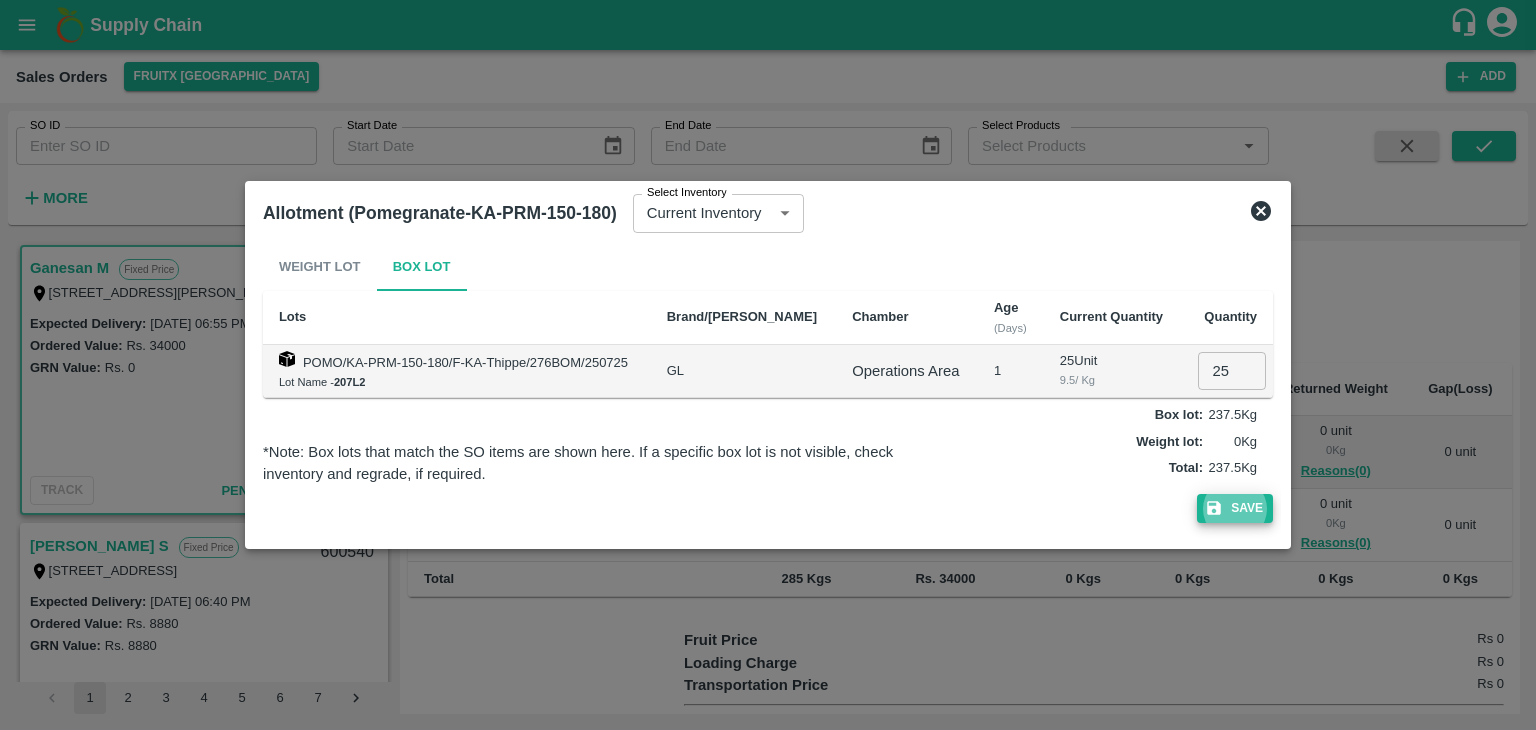 type 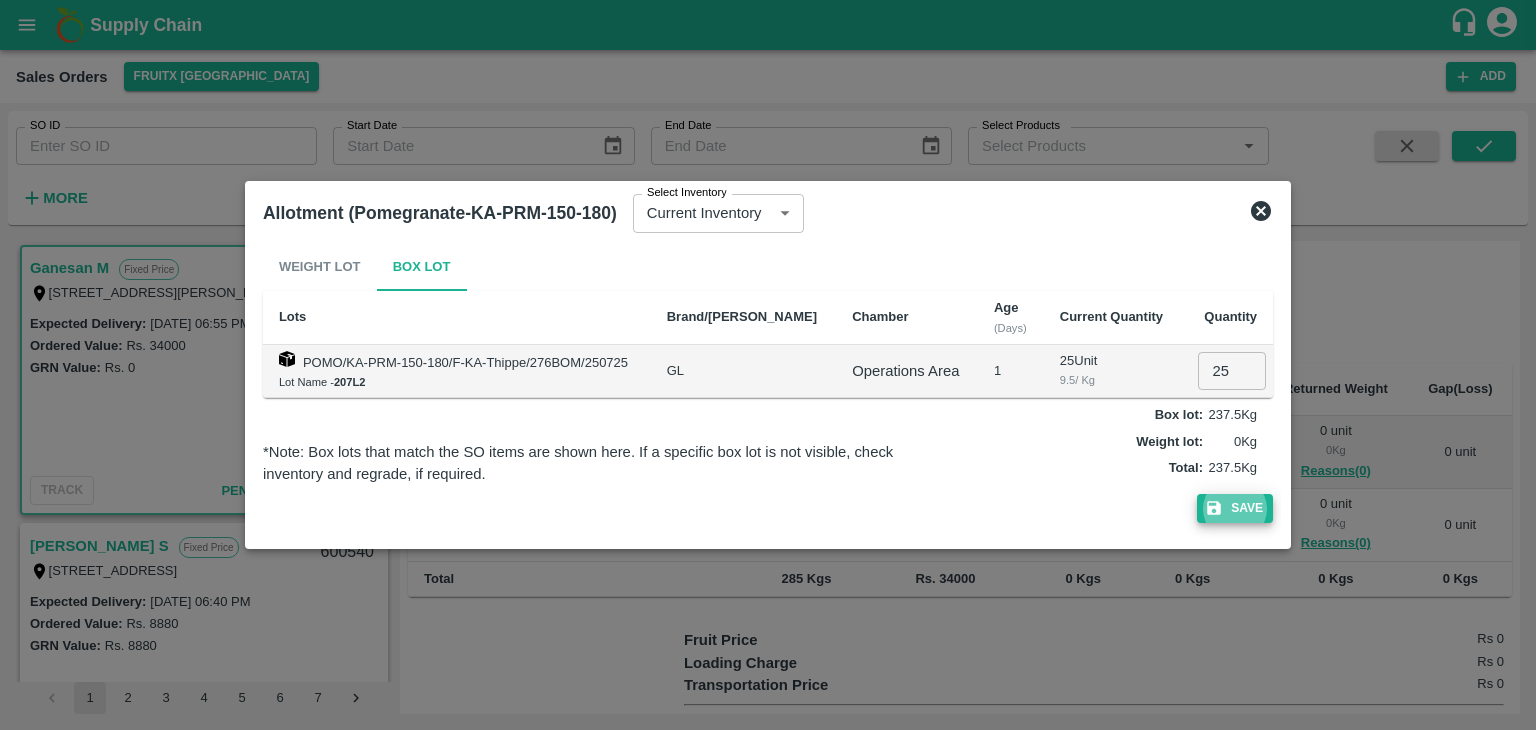 click on "Save" at bounding box center (1235, 508) 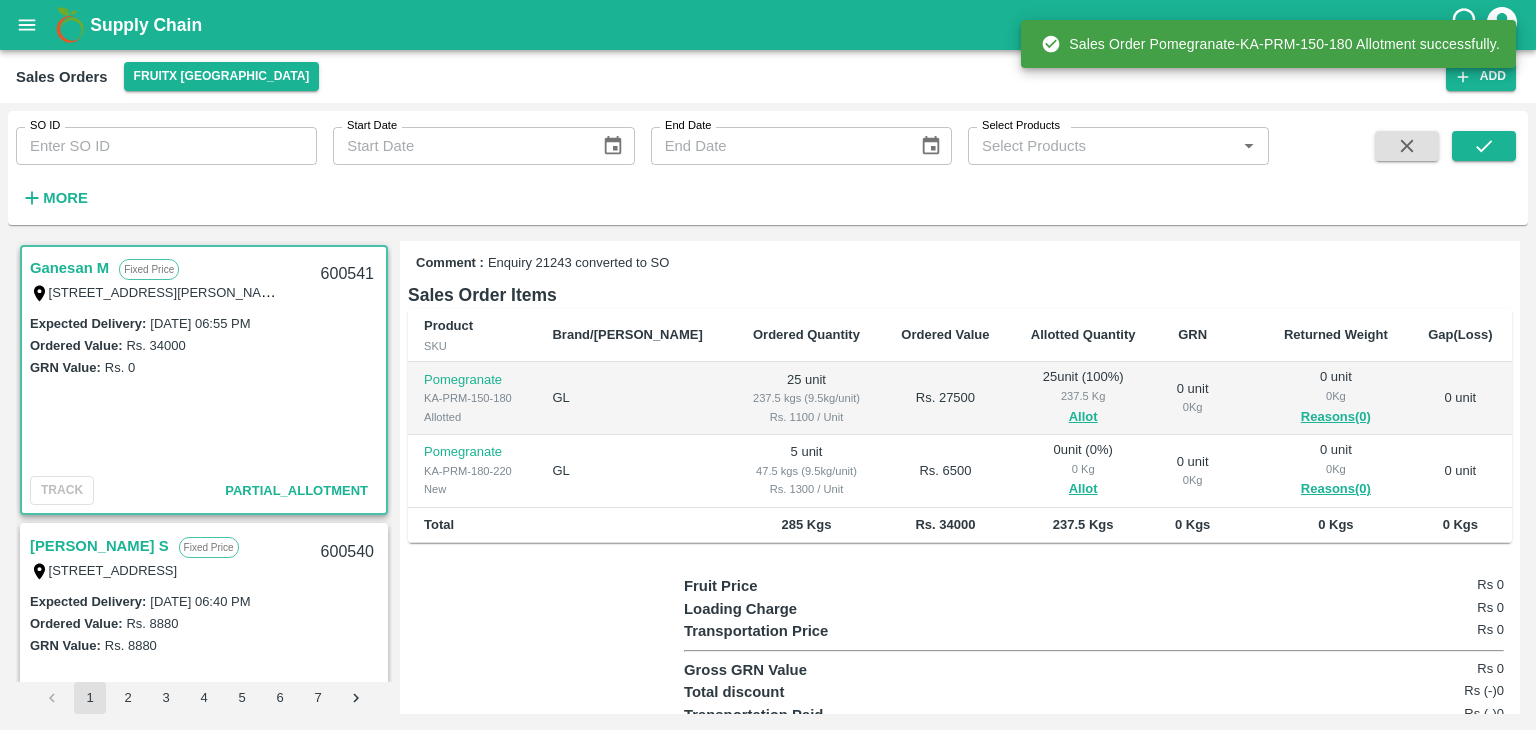 scroll, scrollTop: 268, scrollLeft: 0, axis: vertical 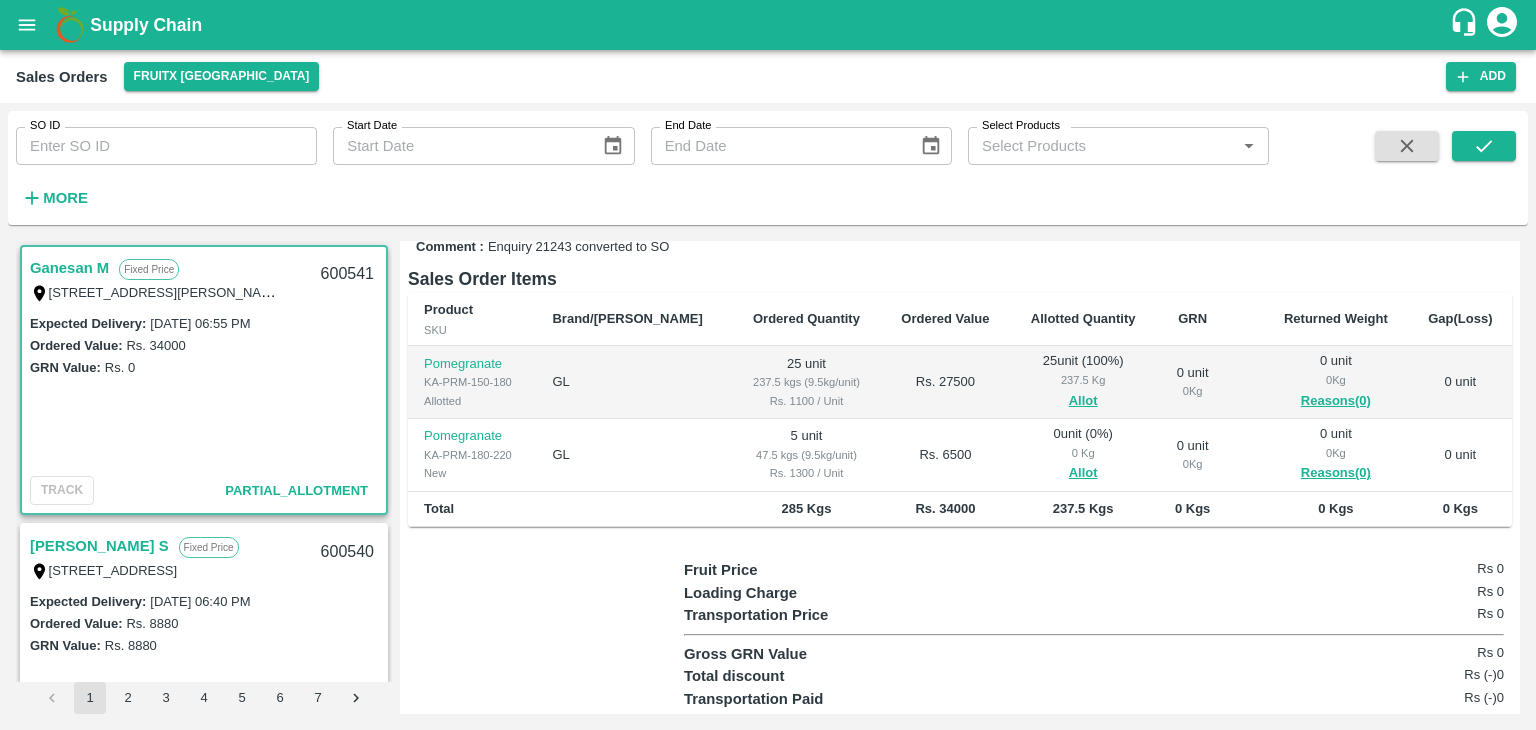 click on "Allot" at bounding box center (1083, 473) 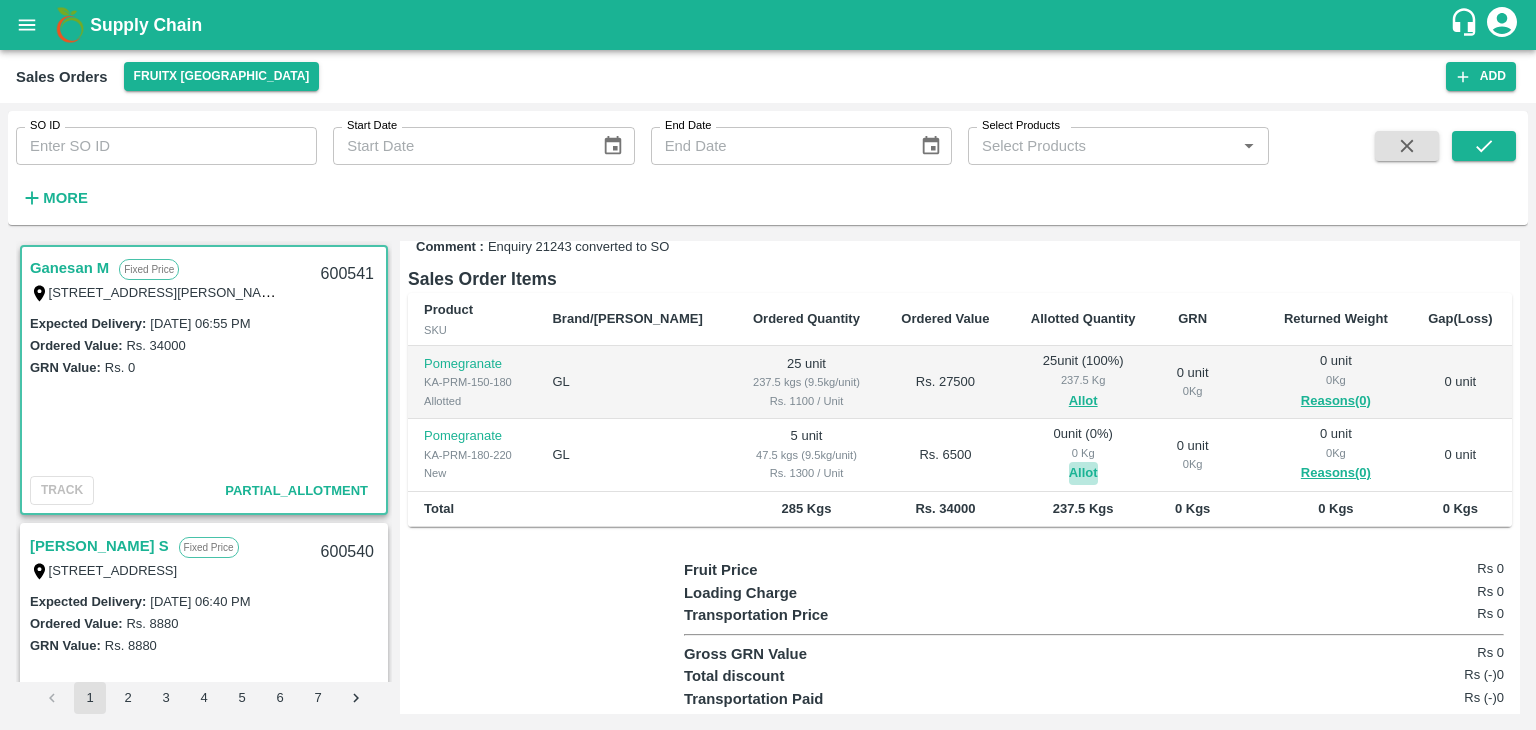 click on "Allot" at bounding box center [1083, 473] 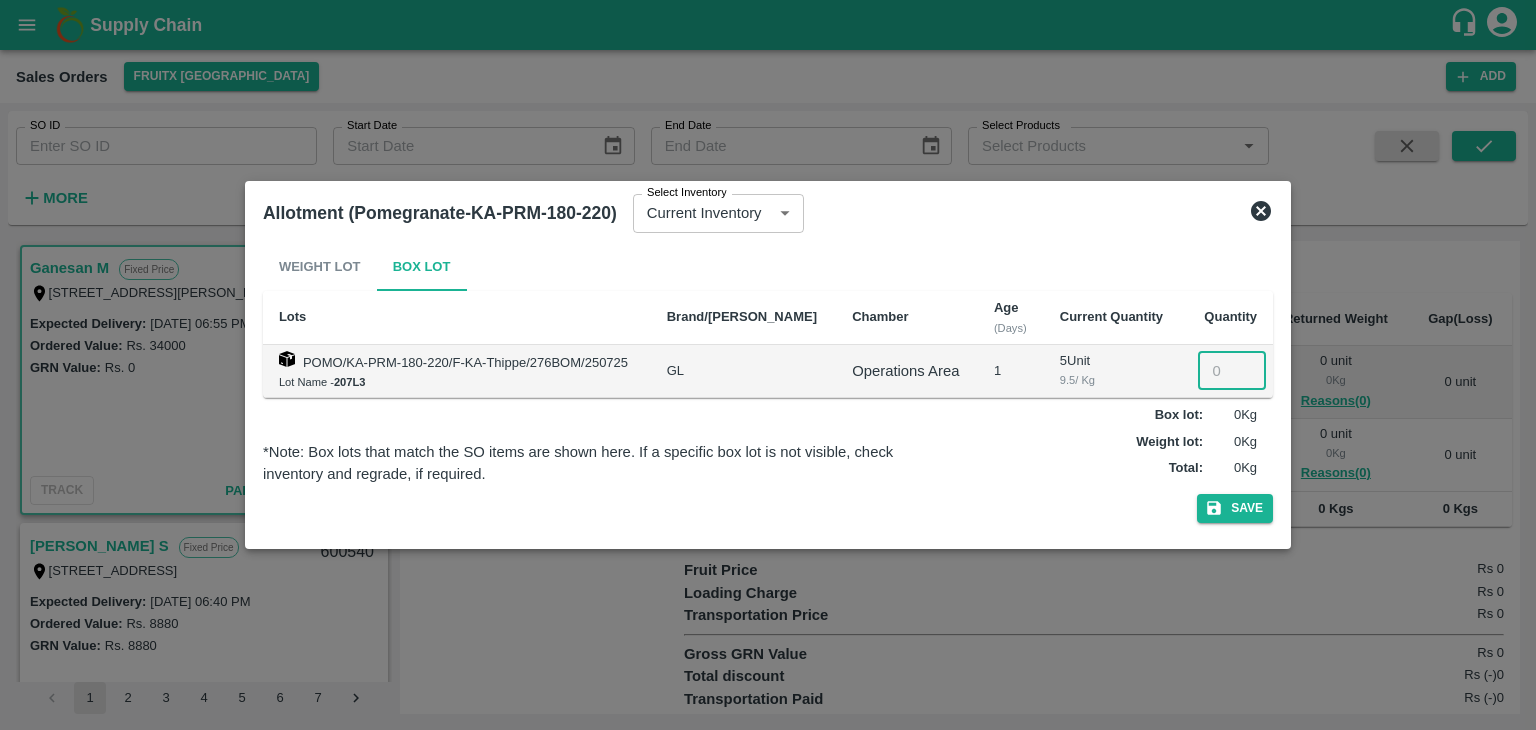 click at bounding box center (1232, 371) 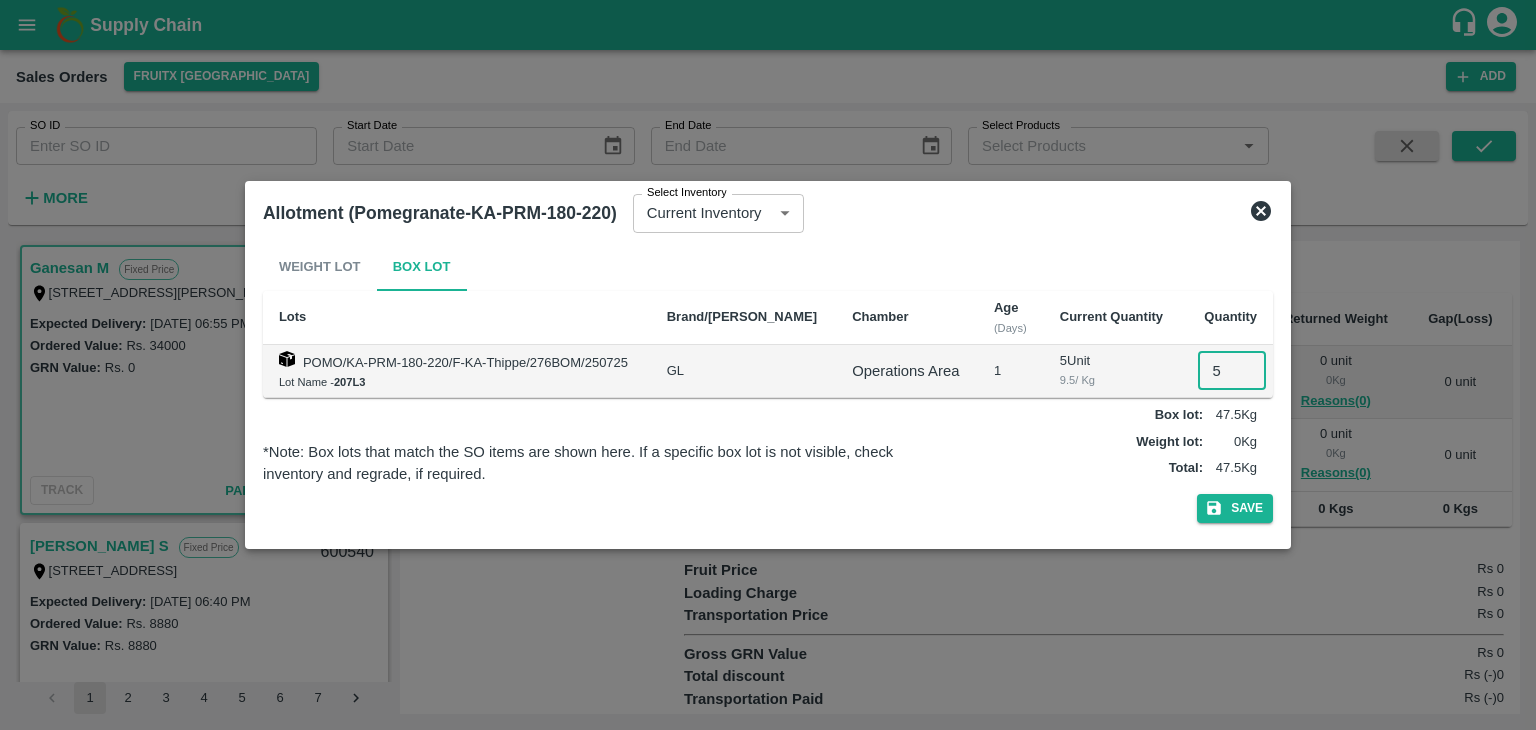 type on "5" 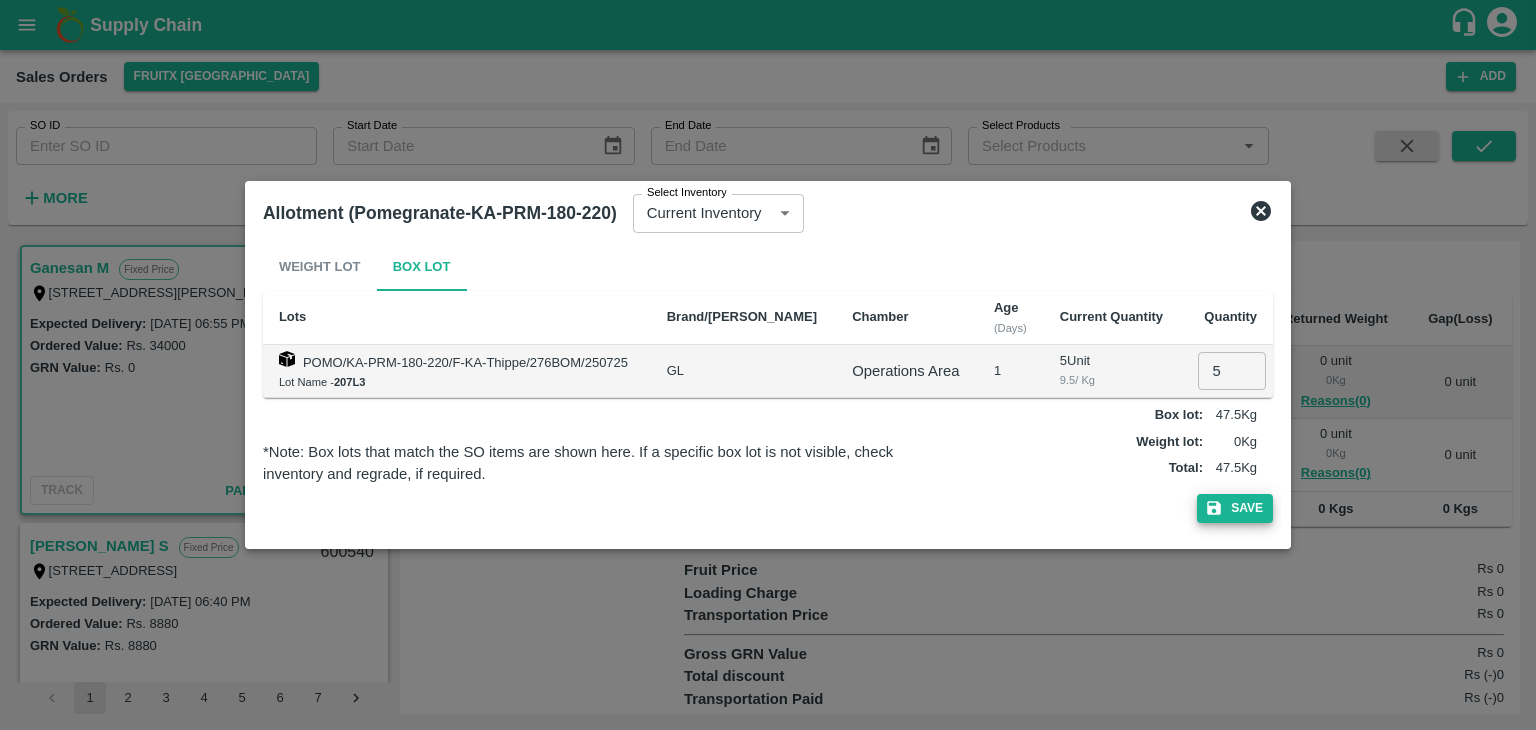 type 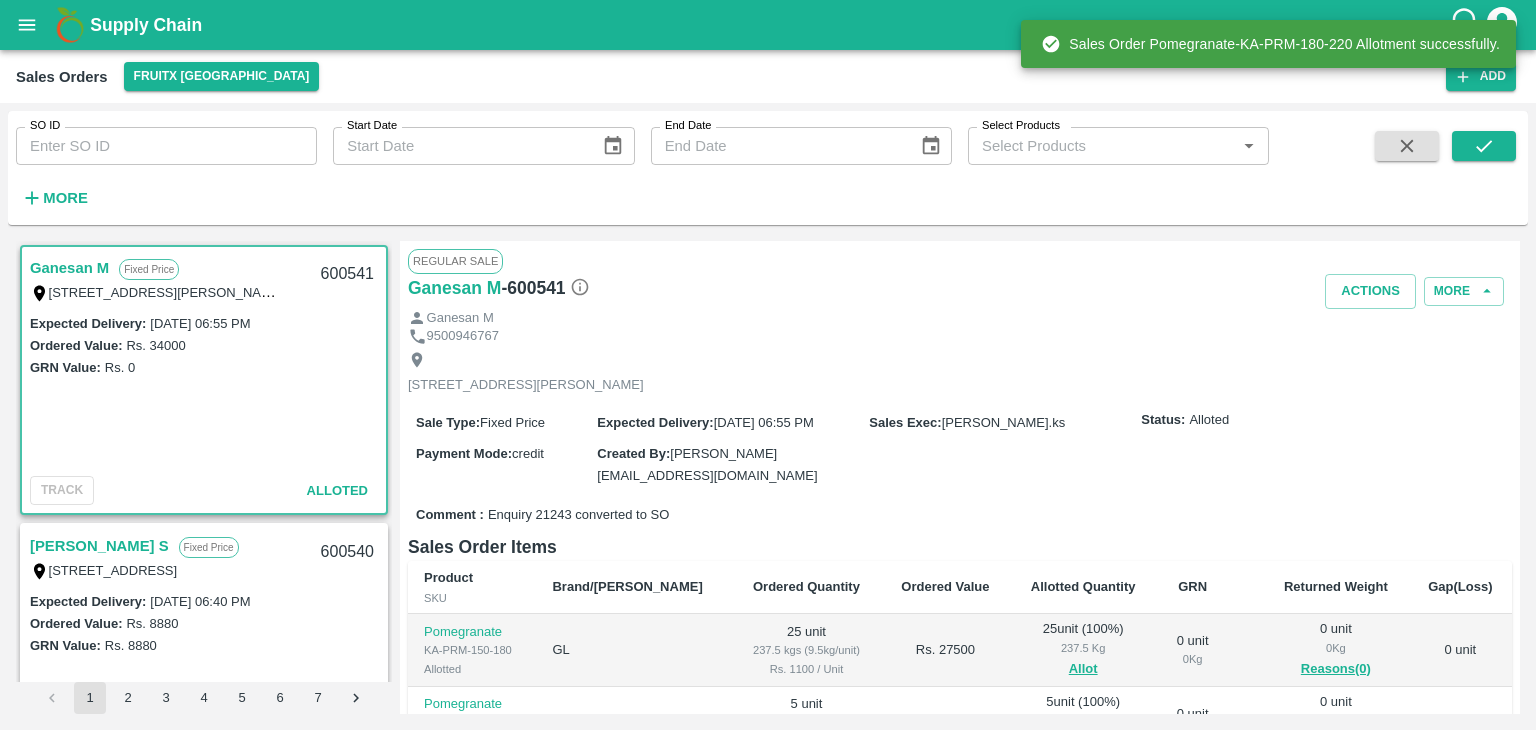 click on "600541" at bounding box center (347, 274) 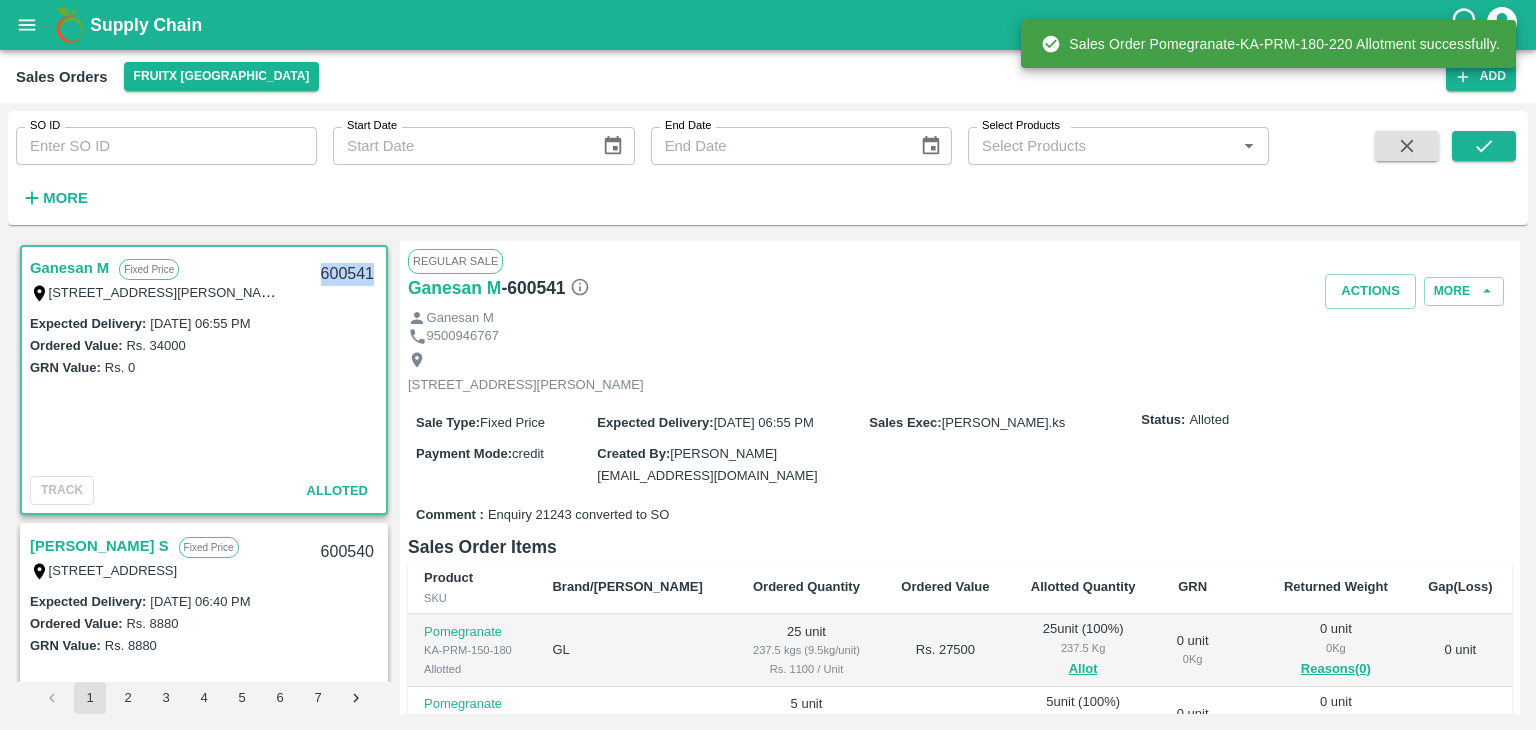 click on "600541" at bounding box center [347, 274] 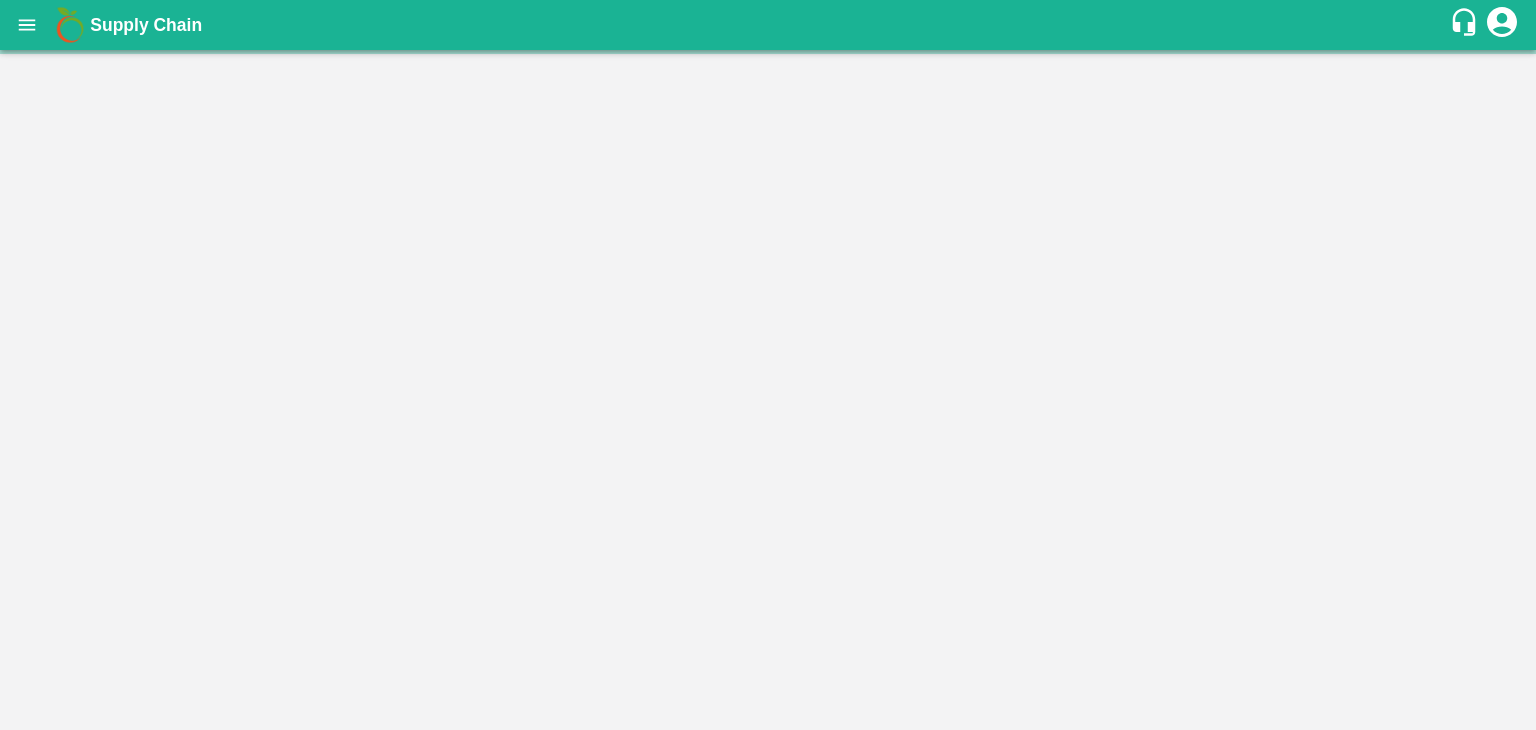 scroll, scrollTop: 0, scrollLeft: 0, axis: both 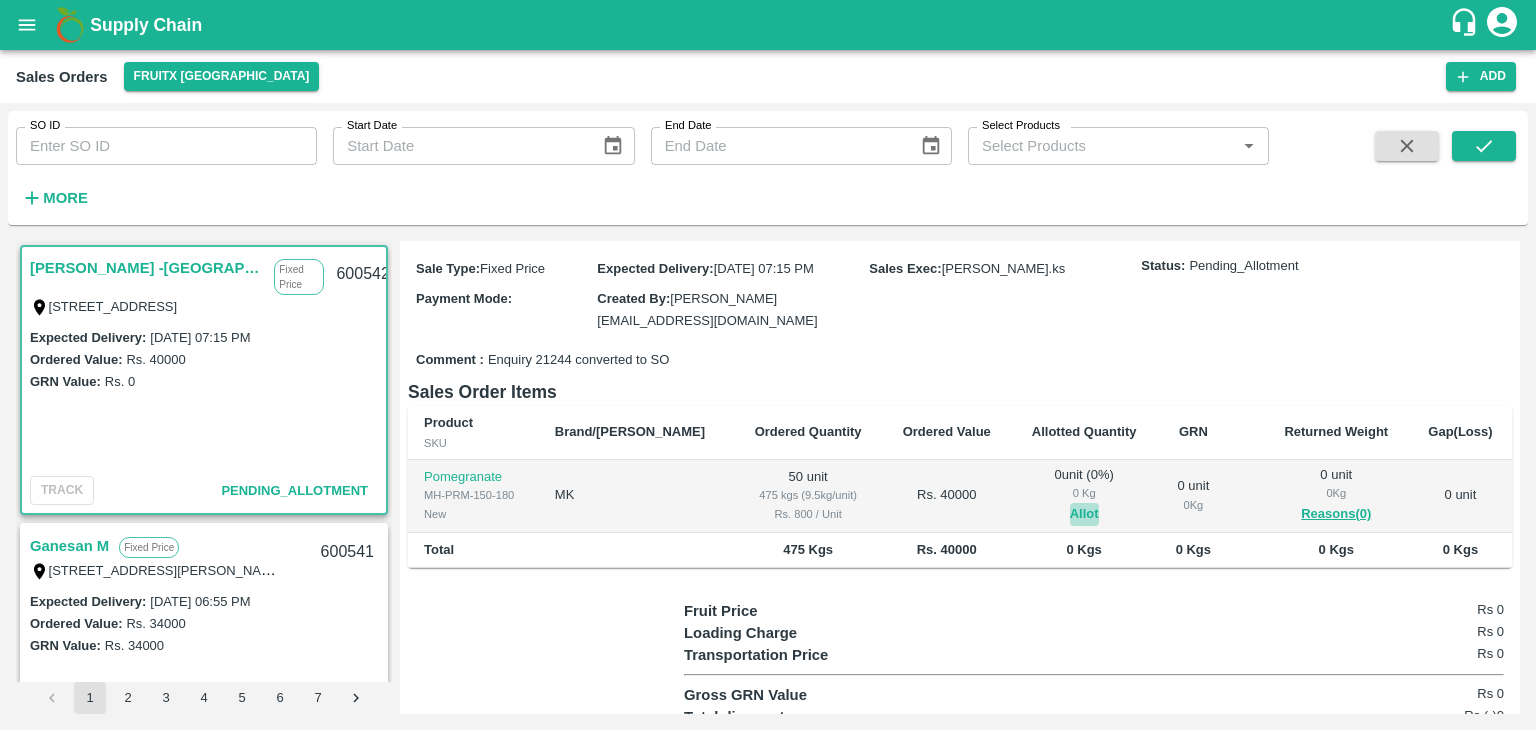 click on "Allot" at bounding box center [1084, 514] 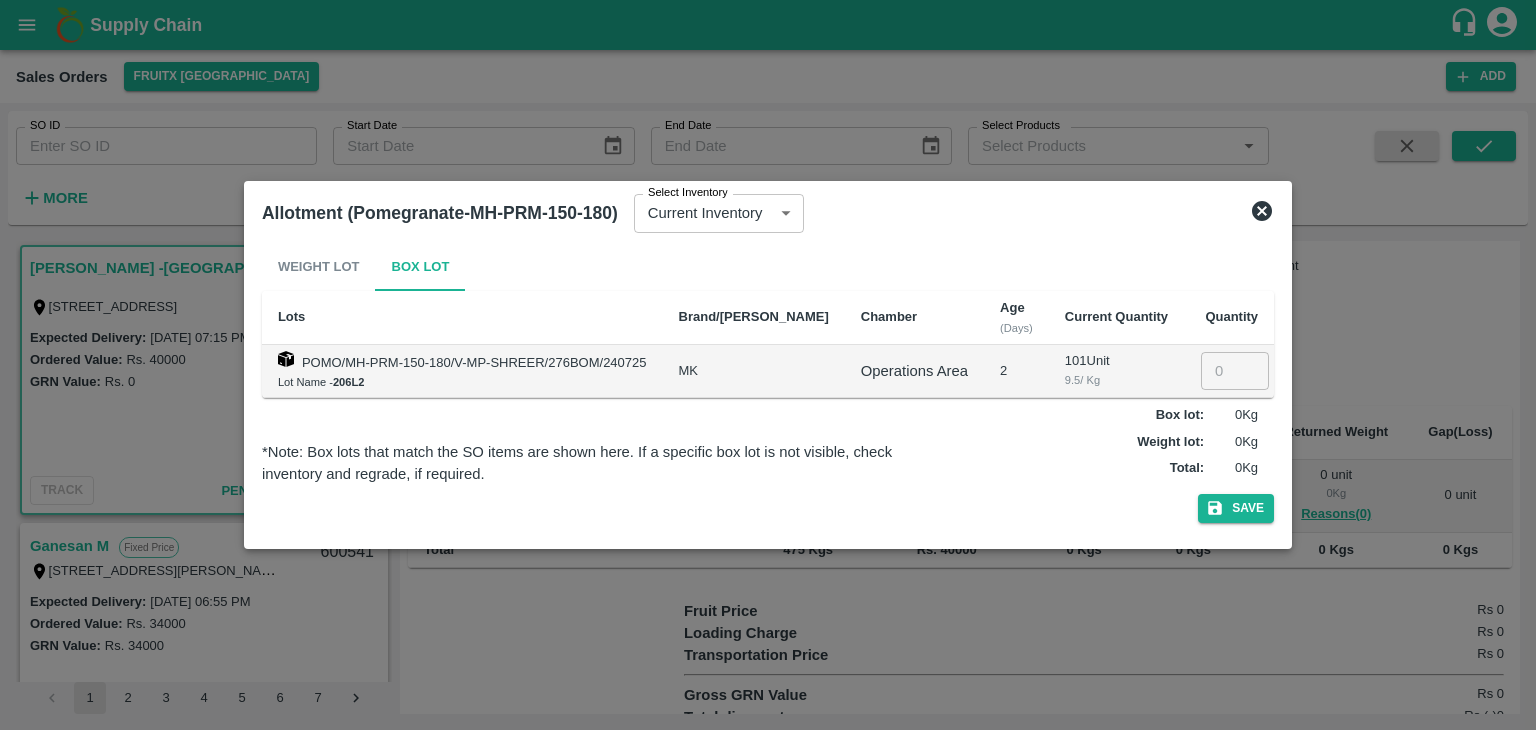 click at bounding box center (1235, 371) 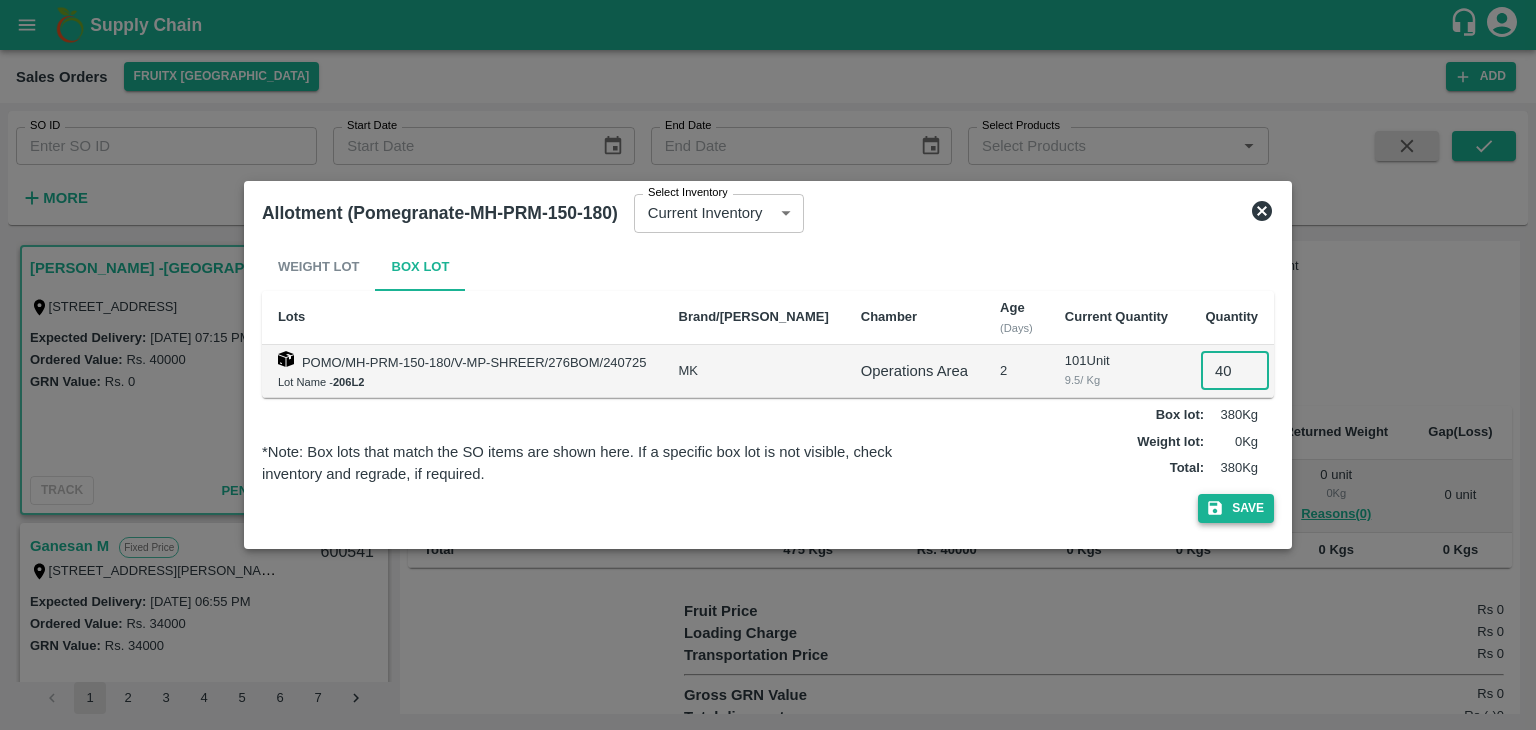 type on "40" 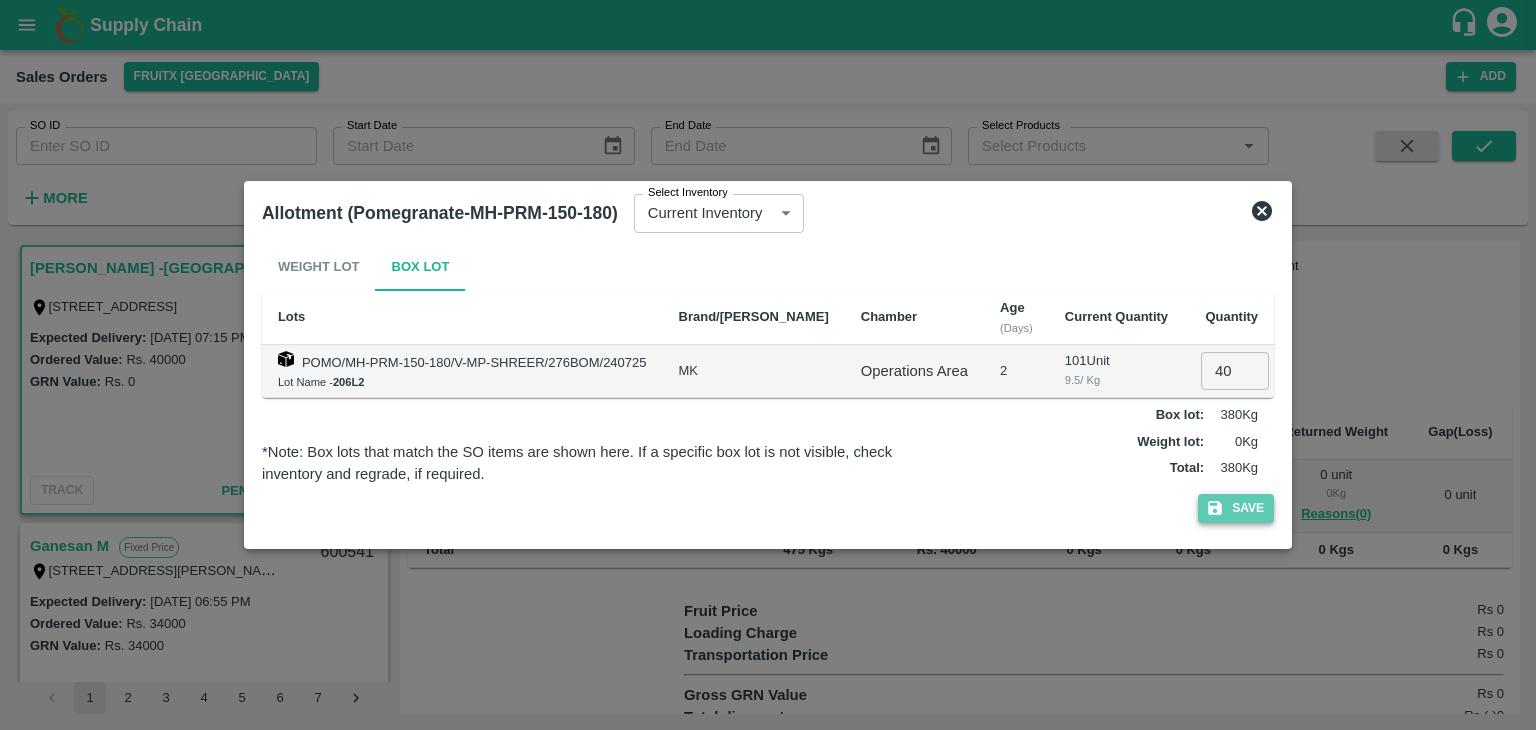 click on "Save" at bounding box center [1236, 508] 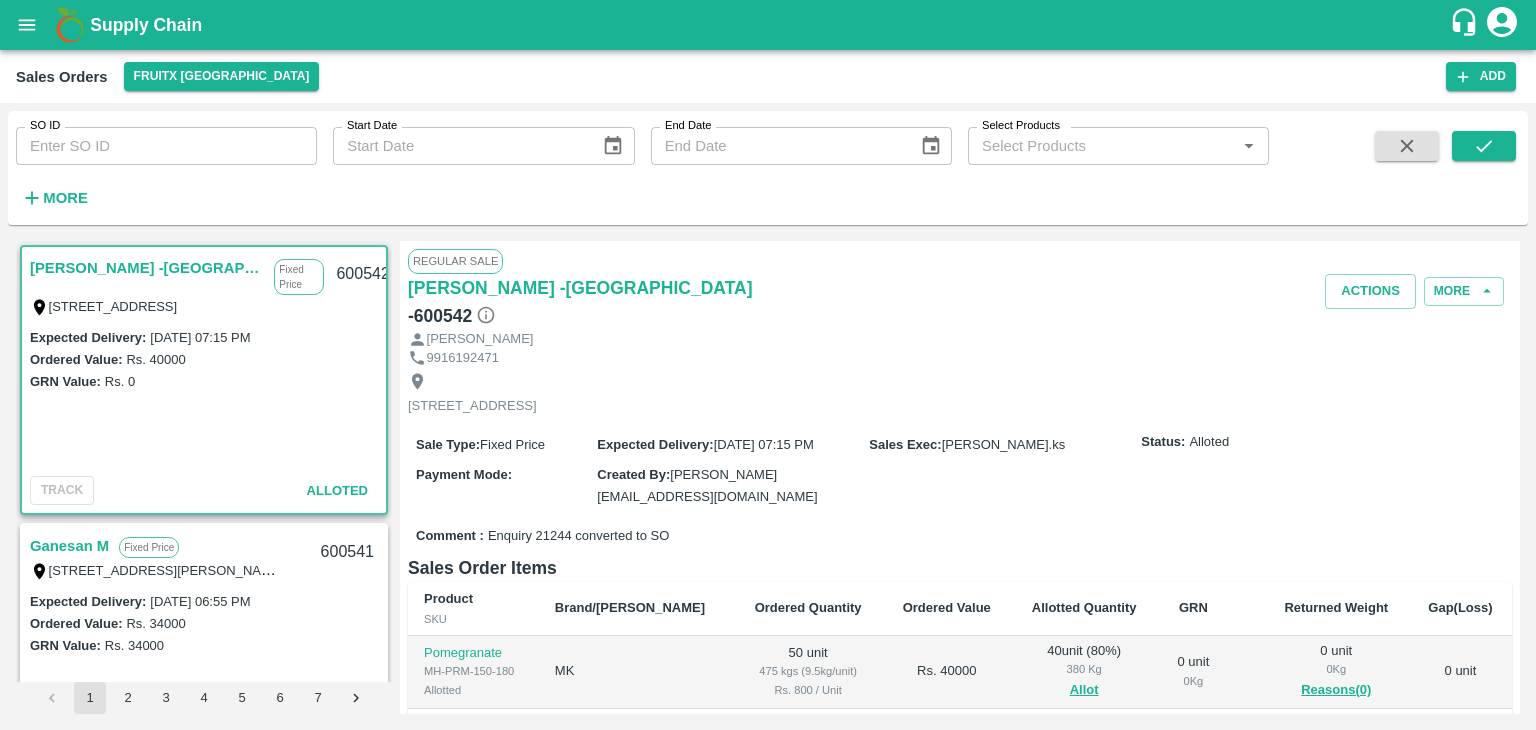 click on "600542" at bounding box center [362, 274] 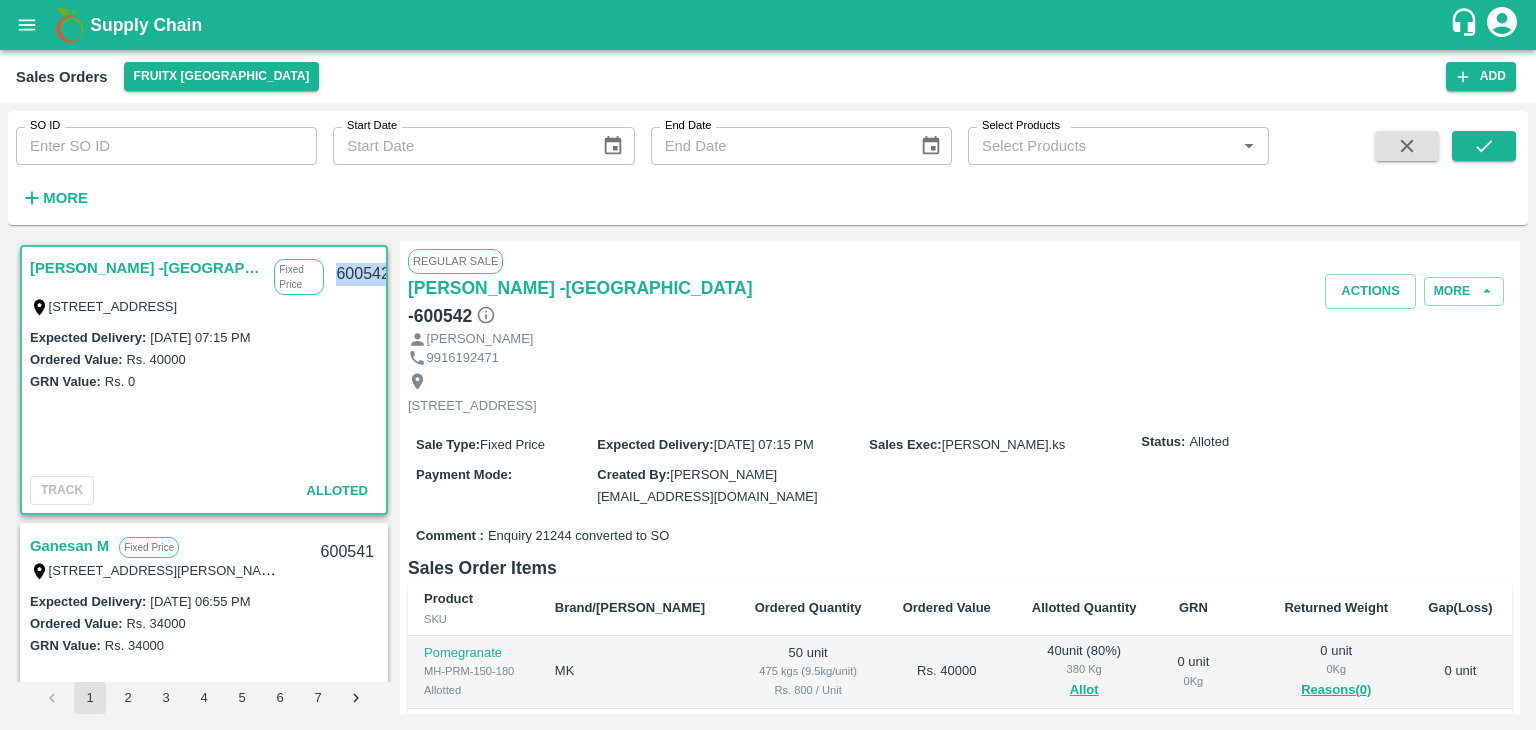 click on "600542" at bounding box center [362, 274] 